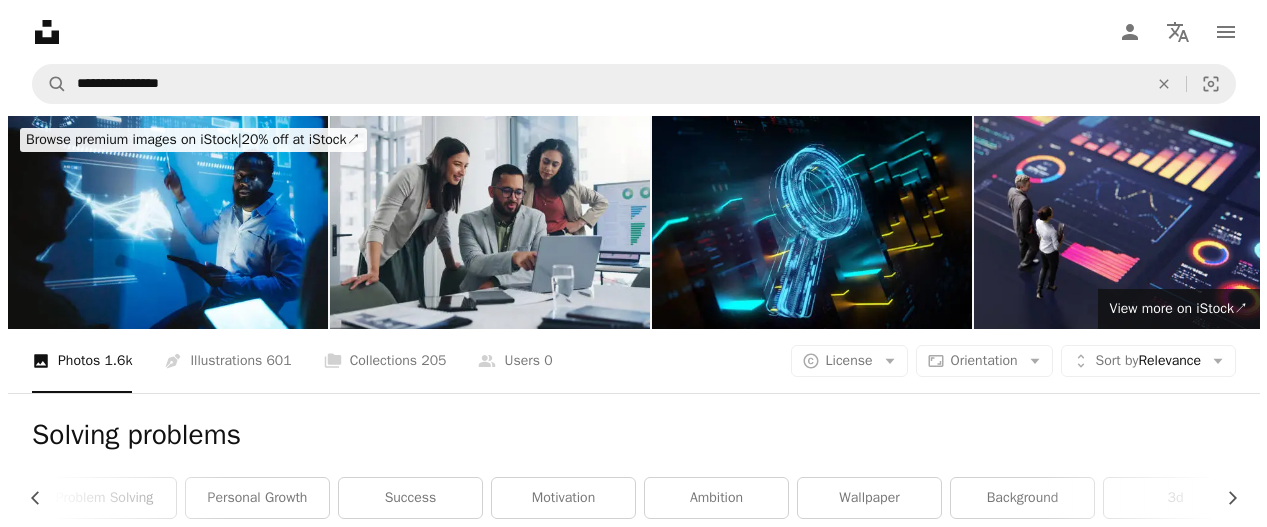 scroll, scrollTop: 6572, scrollLeft: 0, axis: vertical 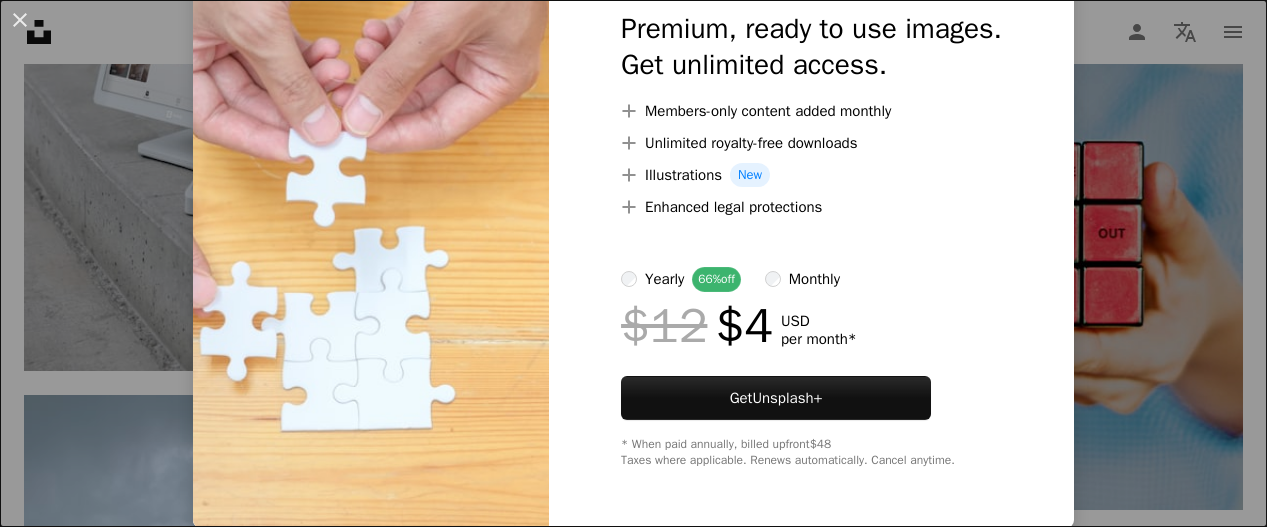 click on "An X shape Premium, ready to use images. Get unlimited access. A plus sign Members-only content added monthly A plus sign Unlimited royalty-free downloads A plus sign Illustrations  New A plus sign Enhanced legal protections yearly 66%  off monthly $12   $4 USD per month * Get  Unsplash+ * When paid annually, billed upfront  $48 Taxes where applicable. Renews automatically. Cancel anytime." at bounding box center (633, 263) 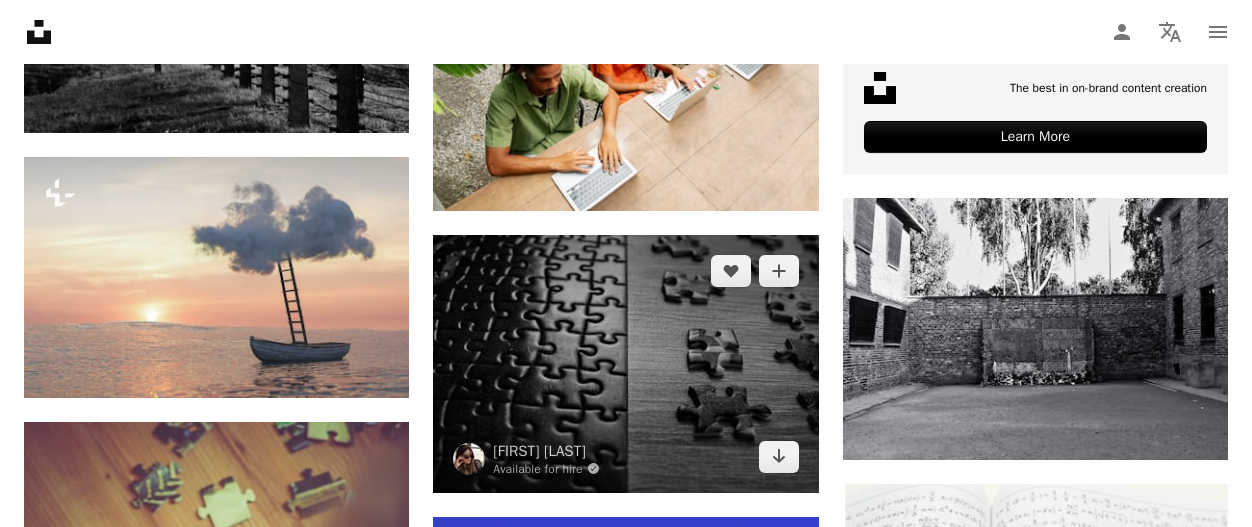 scroll, scrollTop: 8560, scrollLeft: 0, axis: vertical 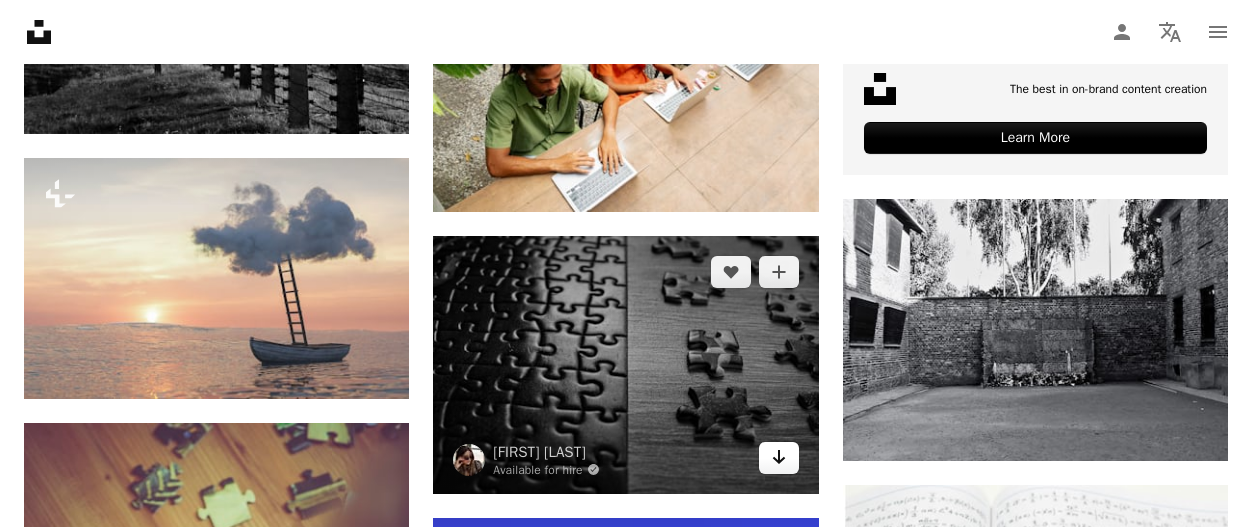 click on "Arrow pointing down" 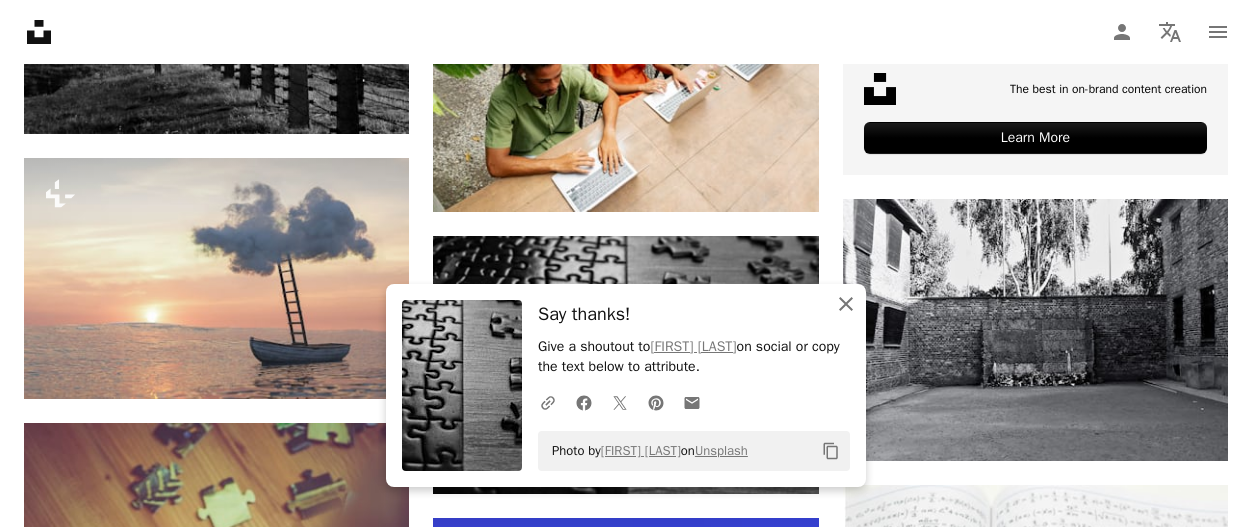 click on "An X shape" 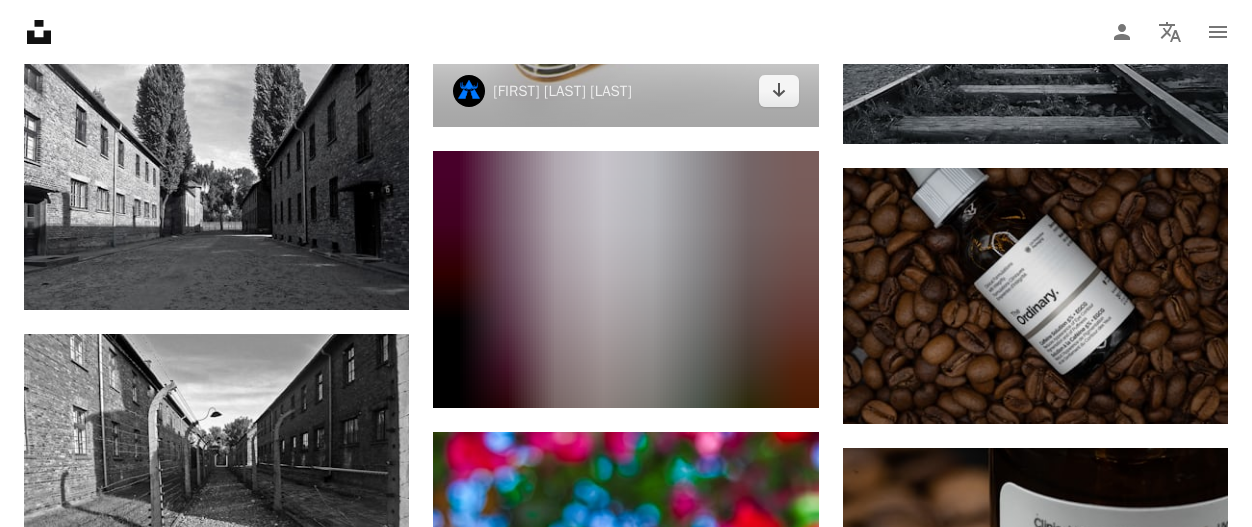 scroll, scrollTop: 9522, scrollLeft: 0, axis: vertical 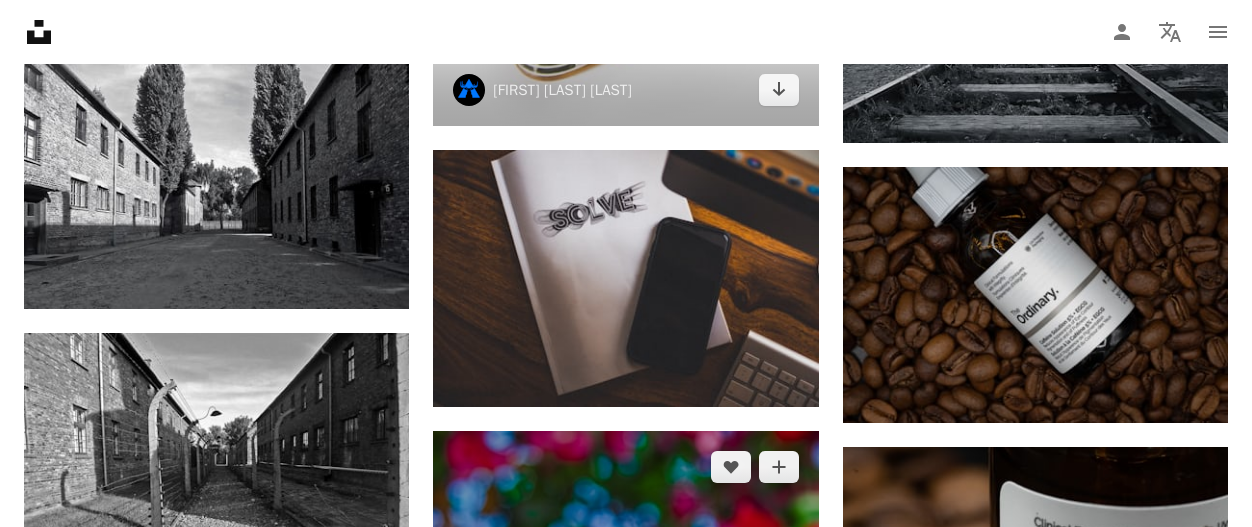 click at bounding box center (625, 774) 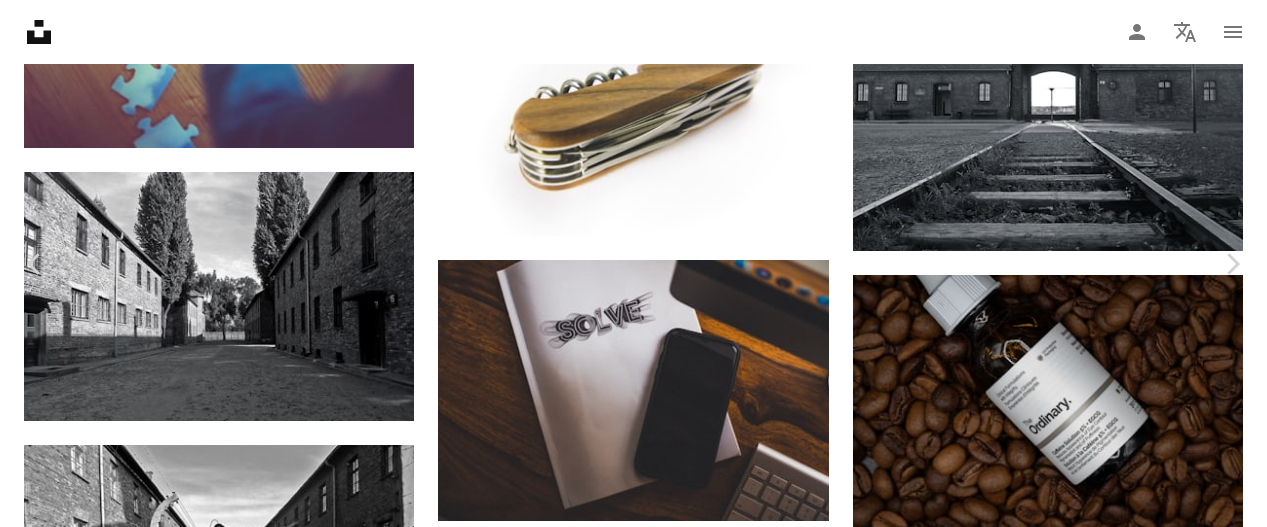 click on "An X shape Chevron left Chevron right [FIRST] [LAST] Available for hire A checkmark inside of a circle A heart A plus sign Download free Chevron down Zoom in Views 137,996 Downloads 1,024 A forward-right arrow Share Info icon Info More Actions Calendar outlined Published on [MONTH] [DAY], [YEAR] Camera Canon, EOS M50m2 Safety Free to use under the Unsplash License problem solving realme camera phone dare to dream human plant phone mobile phone electronics cell phone vegetation adapter Free images Browse premium related images on iStock | Save 20% with code UNSPLASH20 View more on iStock ↗ Related images A heart A plus sign [FIRST] [LAST] Available for hire A checkmark inside of a circle Arrow pointing down A heart A plus sign [FIRST] [LAST] For Unsplash+ A lock Download A heart A plus sign [FIRST] [LAST] Available for hire A checkmark inside of a circle A heart" at bounding box center [633, 4109] 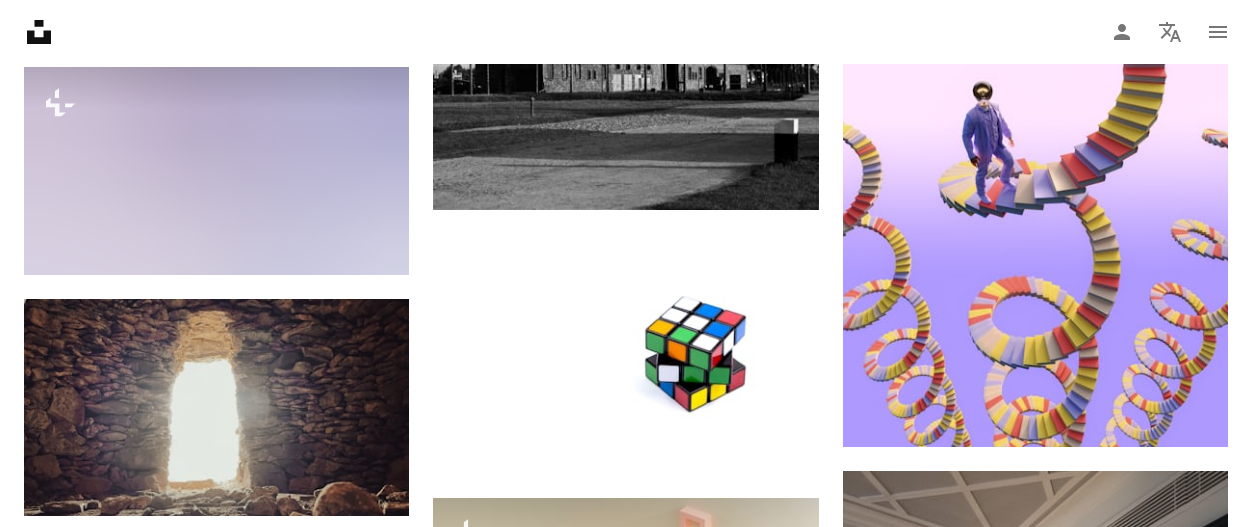 scroll, scrollTop: 11310, scrollLeft: 0, axis: vertical 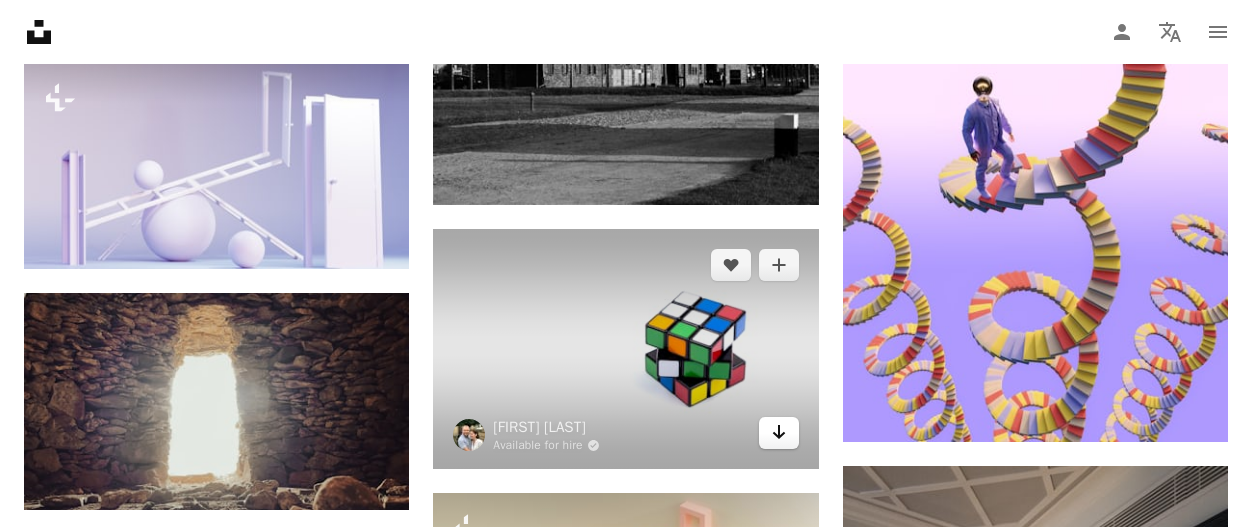 click 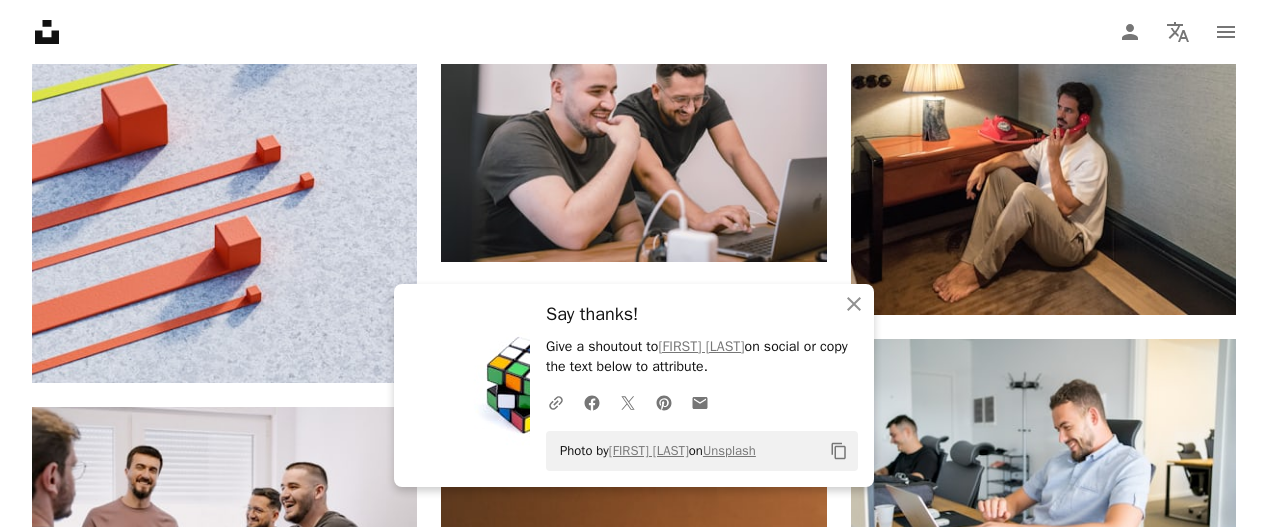scroll, scrollTop: 12043, scrollLeft: 0, axis: vertical 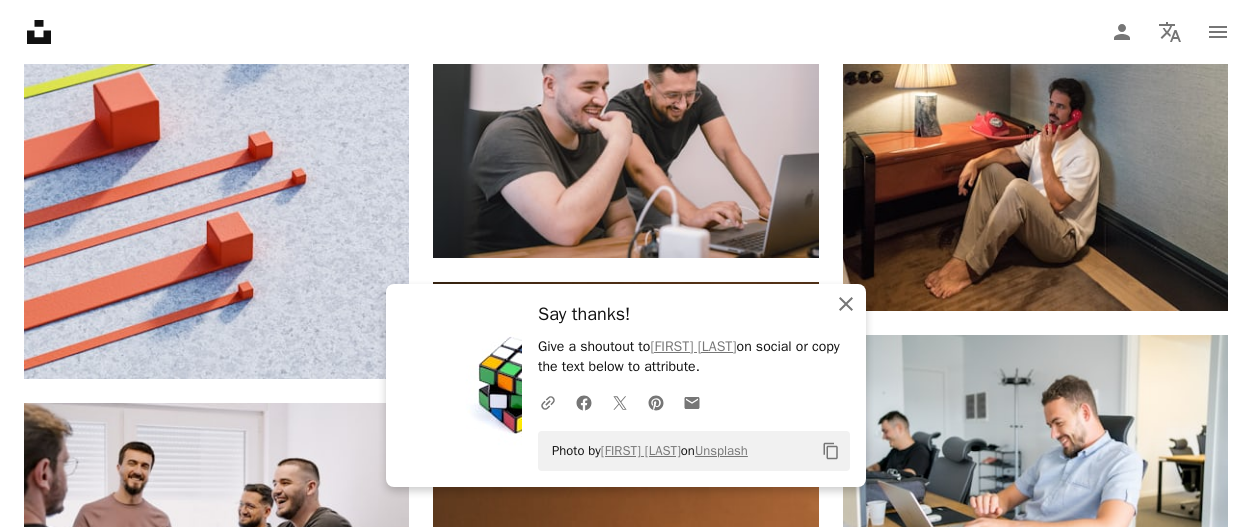 click on "An X shape" 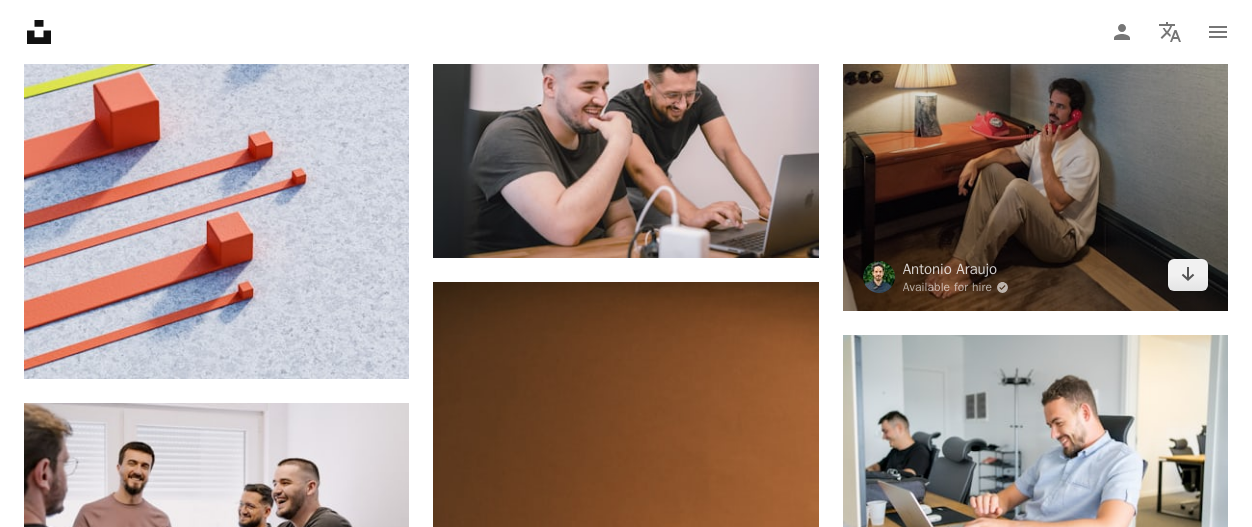 click at bounding box center (1035, 22) 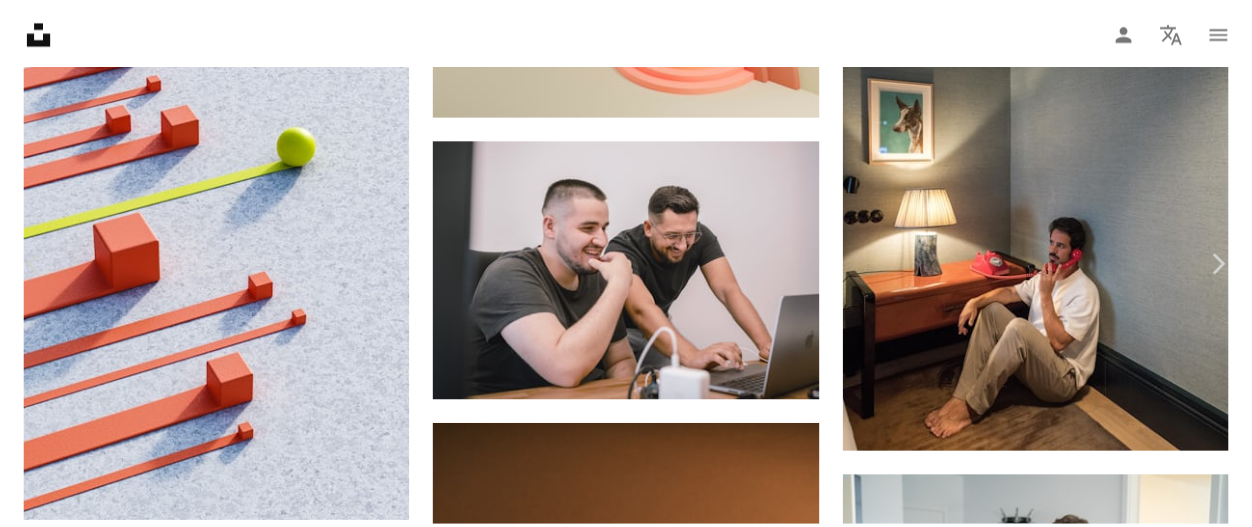 scroll, scrollTop: 373, scrollLeft: 0, axis: vertical 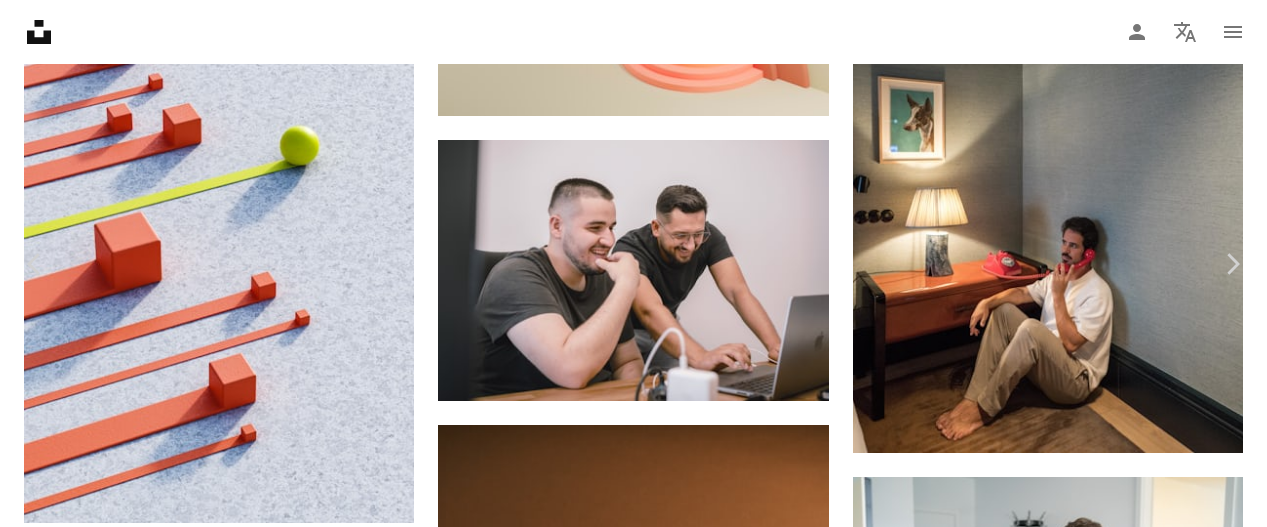 click on "An X shape Chevron left Chevron right [FIRST] [LAST] Available for hire A checkmark inside of a circle A heart A plus sign Download free Chevron down Zoom in Views 21,700 Downloads 62 A forward-right arrow Share Info icon Info More Actions Calendar outlined Published on [MONTH] [DAY], [YEAR] Camera SONY, ILCE-6300 Safety Free to use under the Unsplash License phone phone call calling old phone man on the phone portrait man human dog photo interior design face adult photography furniture bedroom male bed lamp head Free stock photos Browse premium related images on iStock | Save 20% with code UNSPLASH20 View more on iStock ↗ Related images A heart A plus sign [FIRST] Available for hire A checkmark inside of a circle Arrow pointing down Plus sign for Unsplash+ A heart A plus sign [FIRST] [LAST] For Unsplash+ A lock Download Plus sign for Unsplash+ A heart A plus sign [FIRST] [LAST] For Unsplash+ A lock Download A heart A plus sign [FIRST] [LAST] Available for hire A checkmark inside of a circle A heart" at bounding box center [633, 5153] 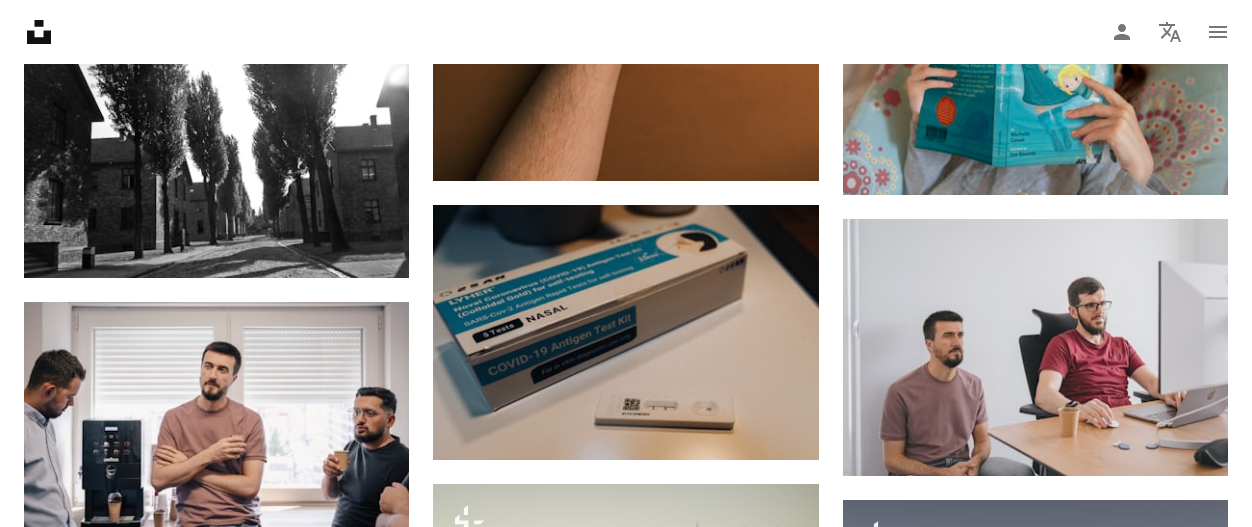 scroll, scrollTop: 12723, scrollLeft: 0, axis: vertical 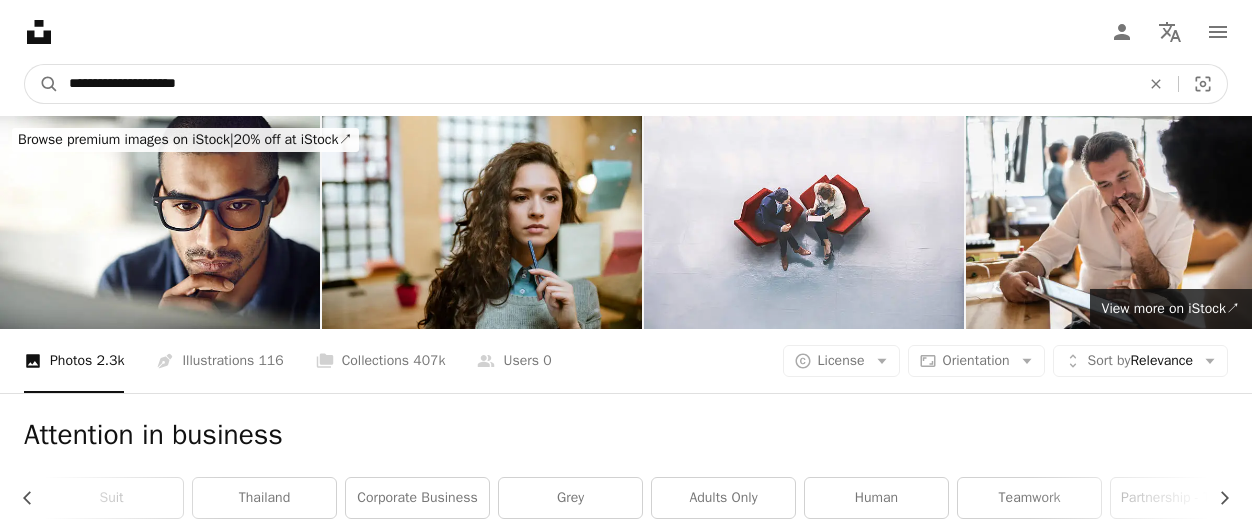 click on "**********" at bounding box center (596, 84) 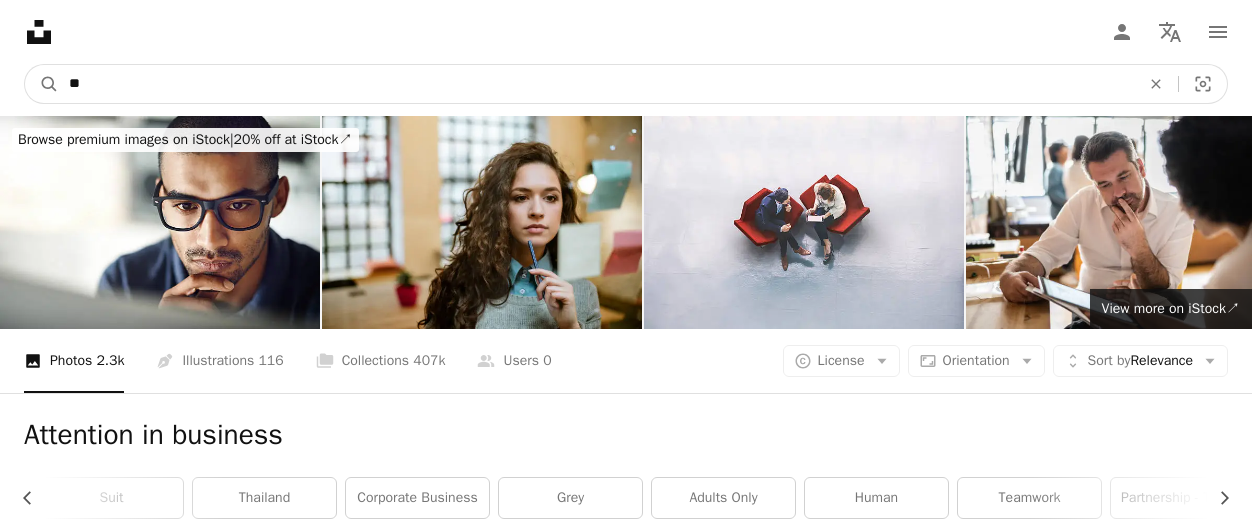 type on "*" 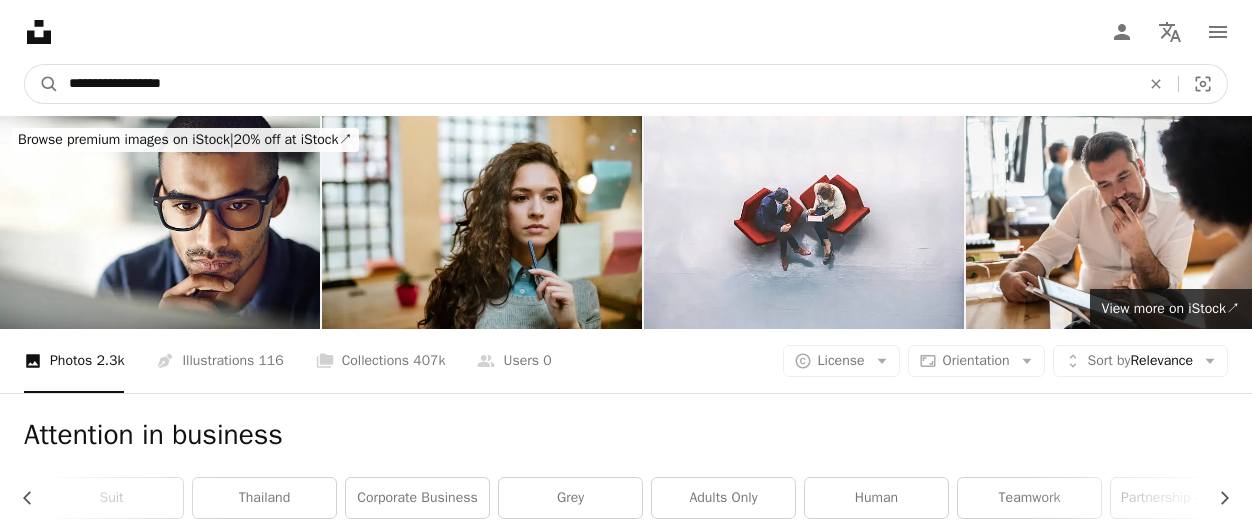 type on "**********" 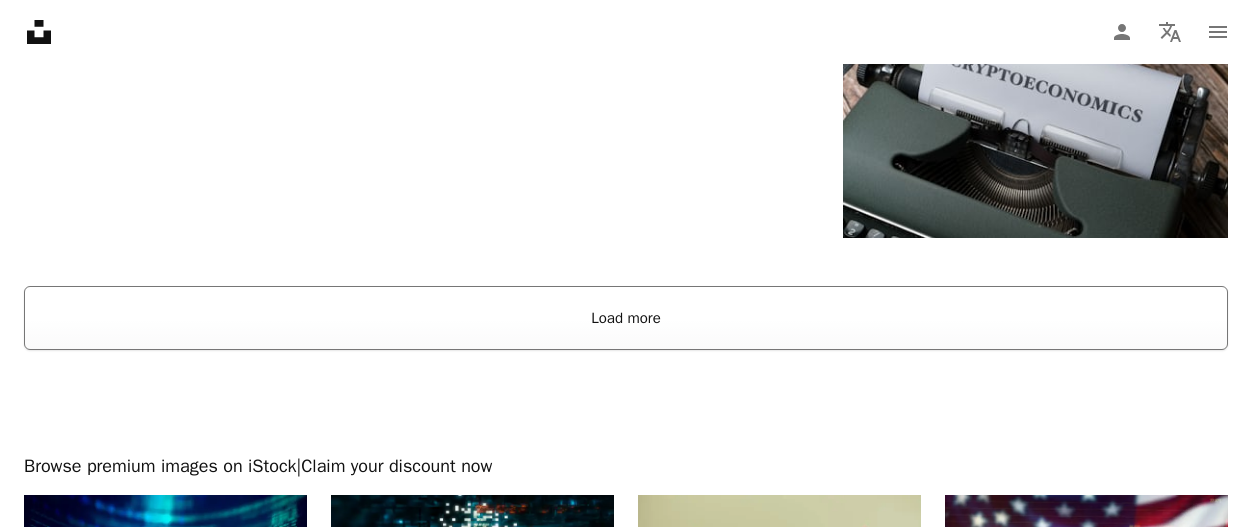 scroll, scrollTop: 2793, scrollLeft: 0, axis: vertical 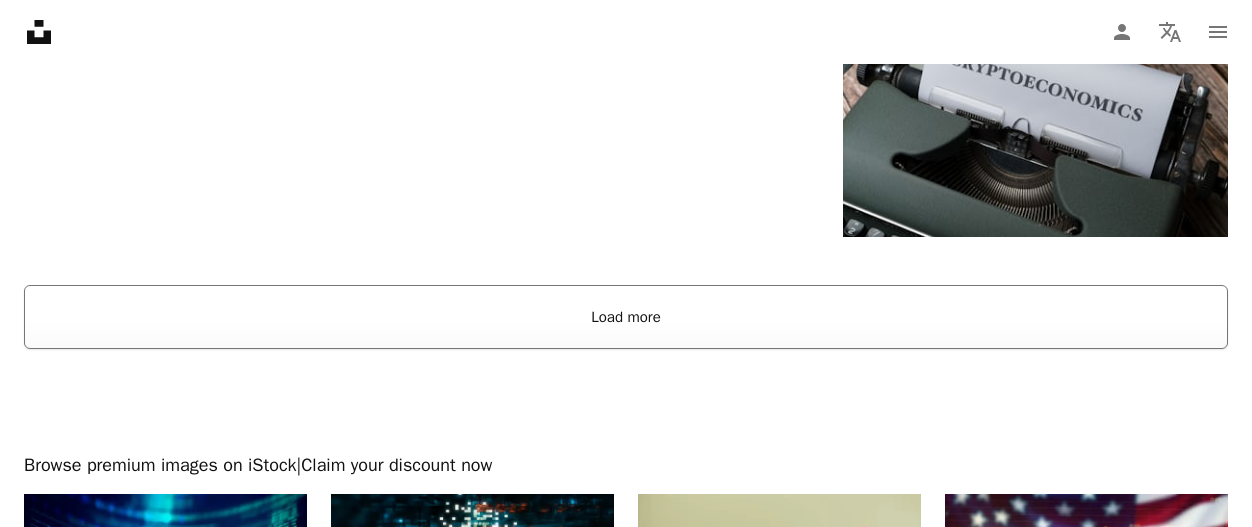click on "Load more" at bounding box center [626, 317] 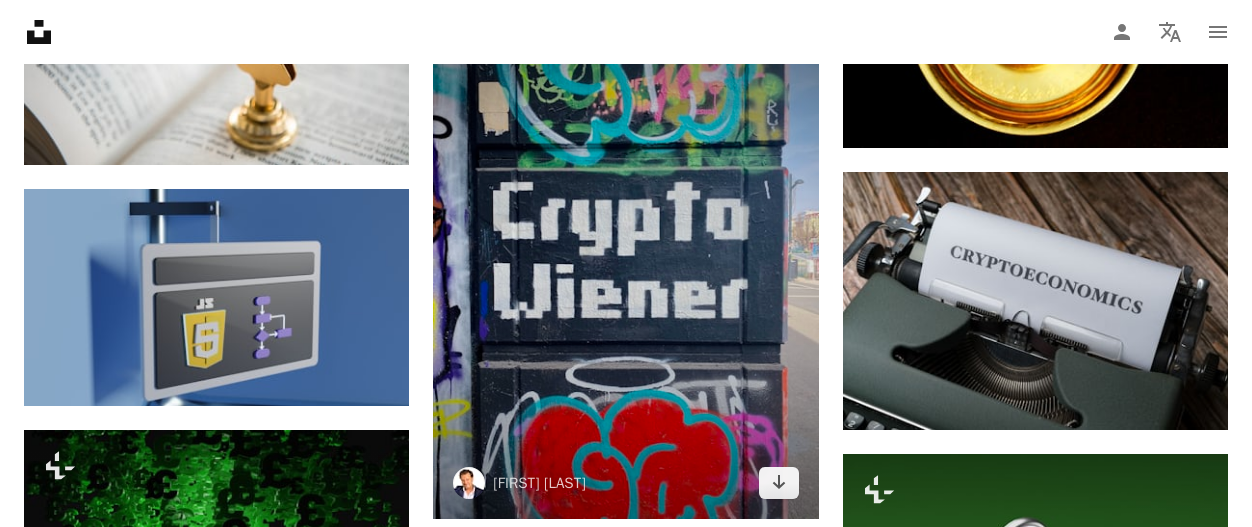 scroll, scrollTop: 2592, scrollLeft: 0, axis: vertical 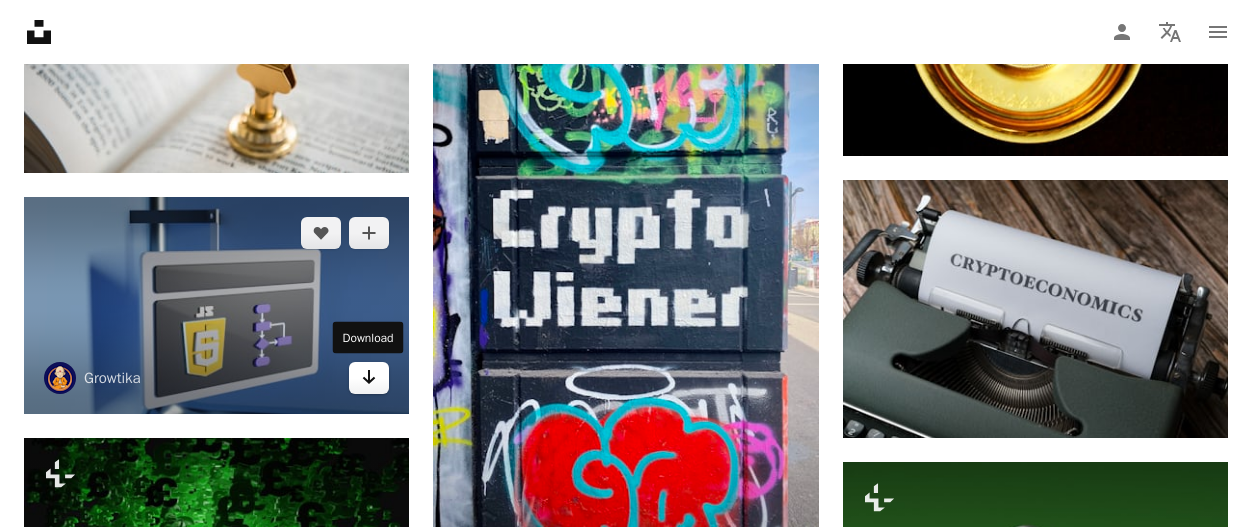 click on "Arrow pointing down" 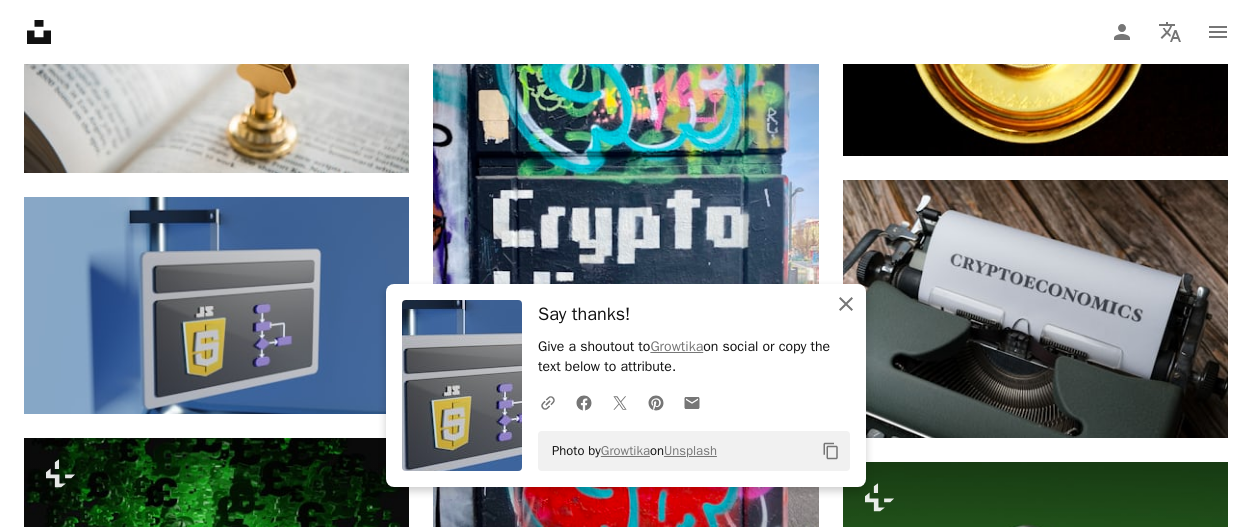 click on "An X shape" 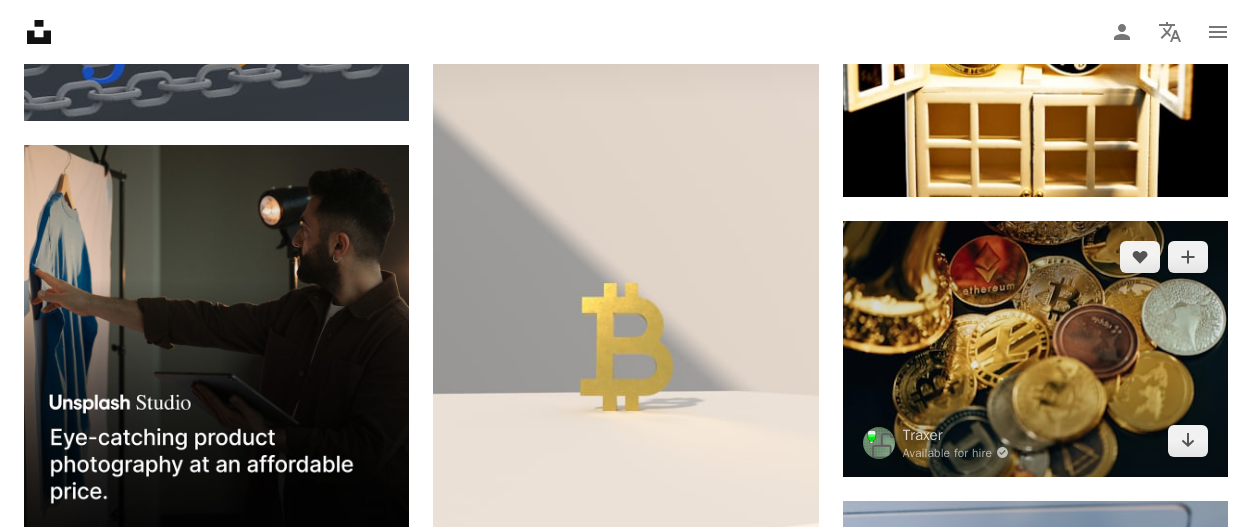 scroll, scrollTop: 3395, scrollLeft: 0, axis: vertical 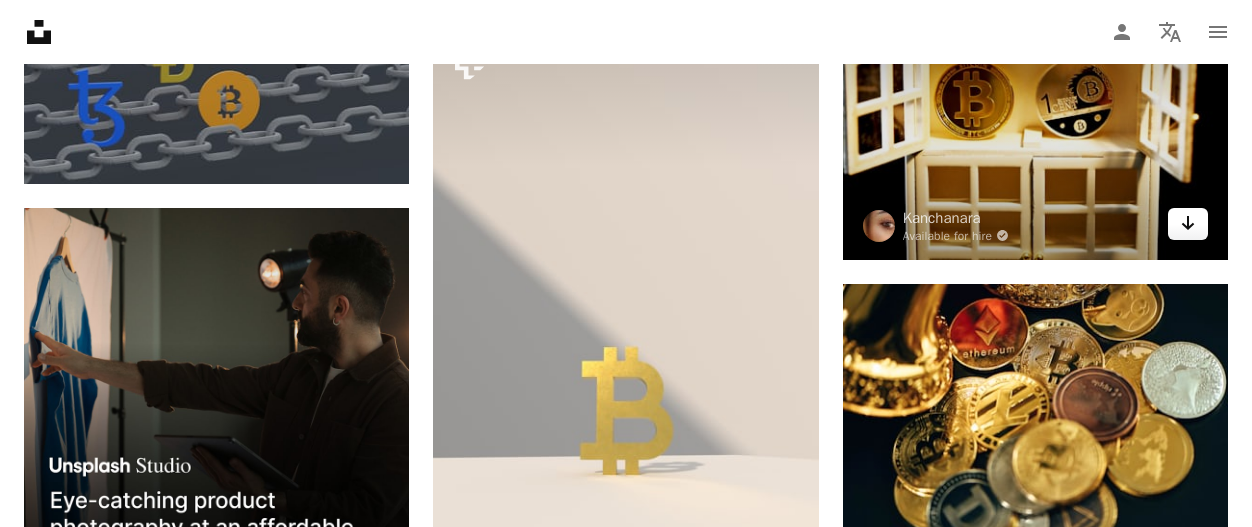 click on "Arrow pointing down" 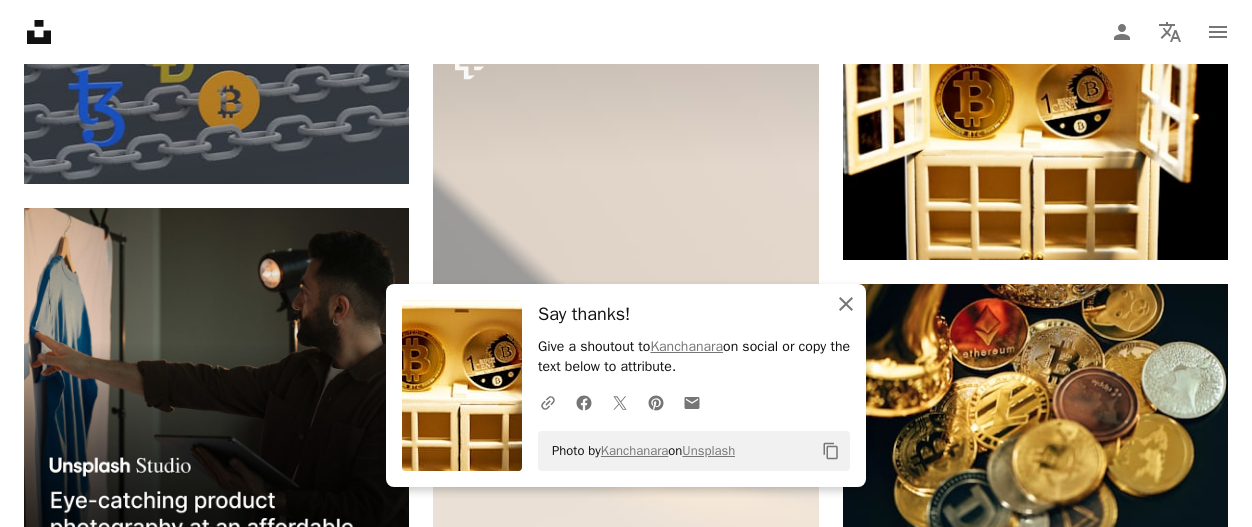 click 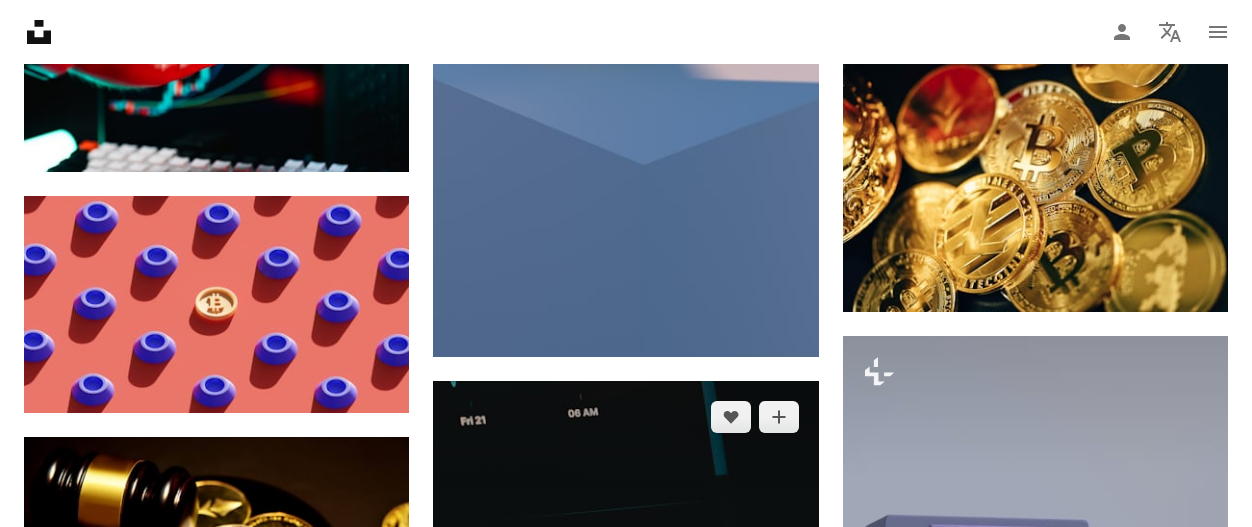 scroll, scrollTop: 8536, scrollLeft: 0, axis: vertical 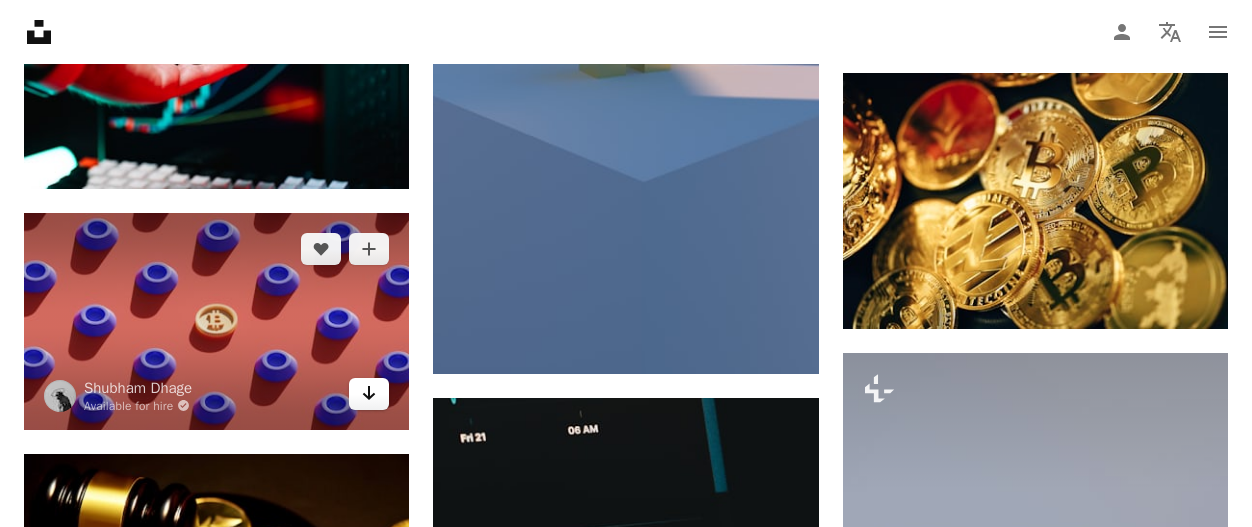 click 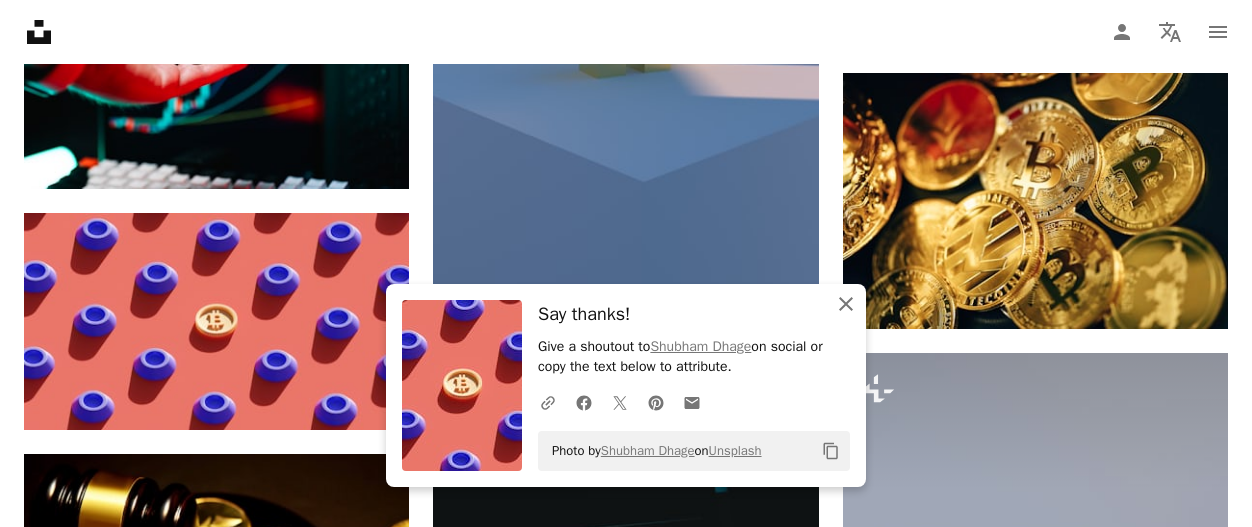 click 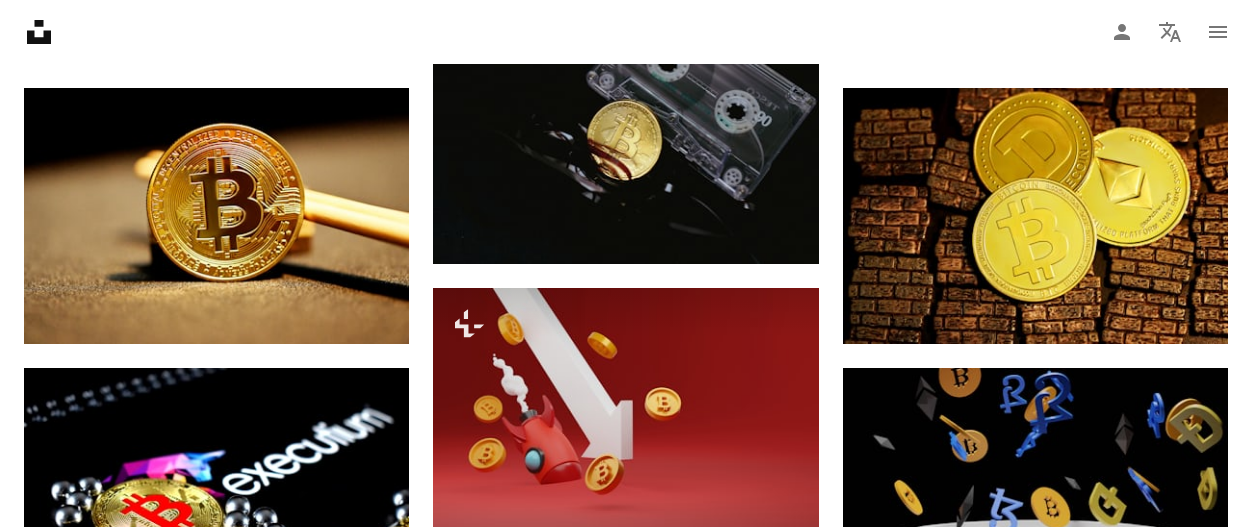 scroll, scrollTop: 10694, scrollLeft: 0, axis: vertical 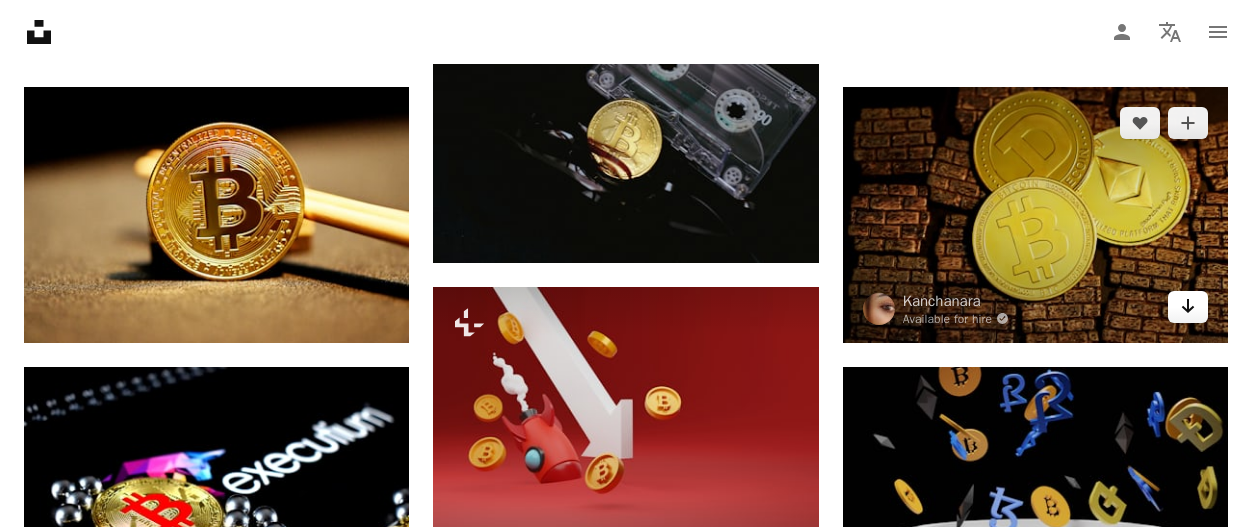 click on "Arrow pointing down" 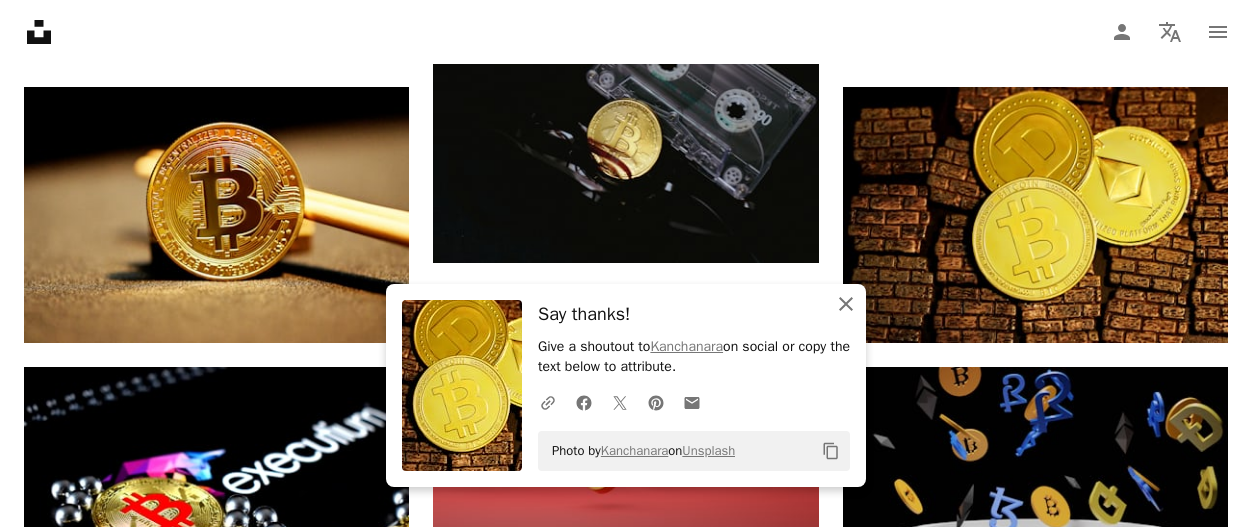 click on "An X shape" 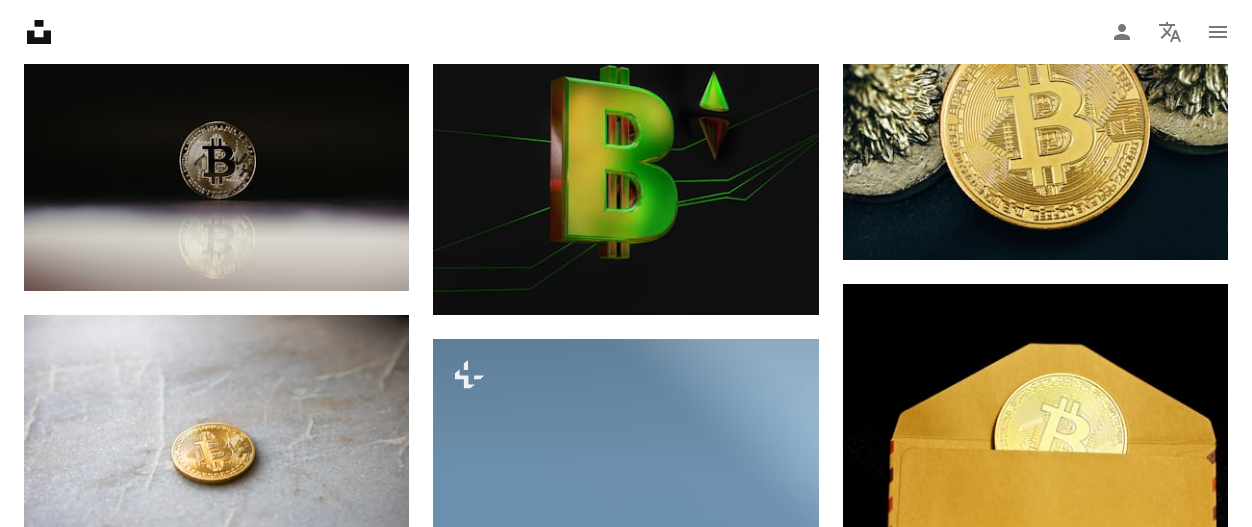 scroll, scrollTop: 15305, scrollLeft: 0, axis: vertical 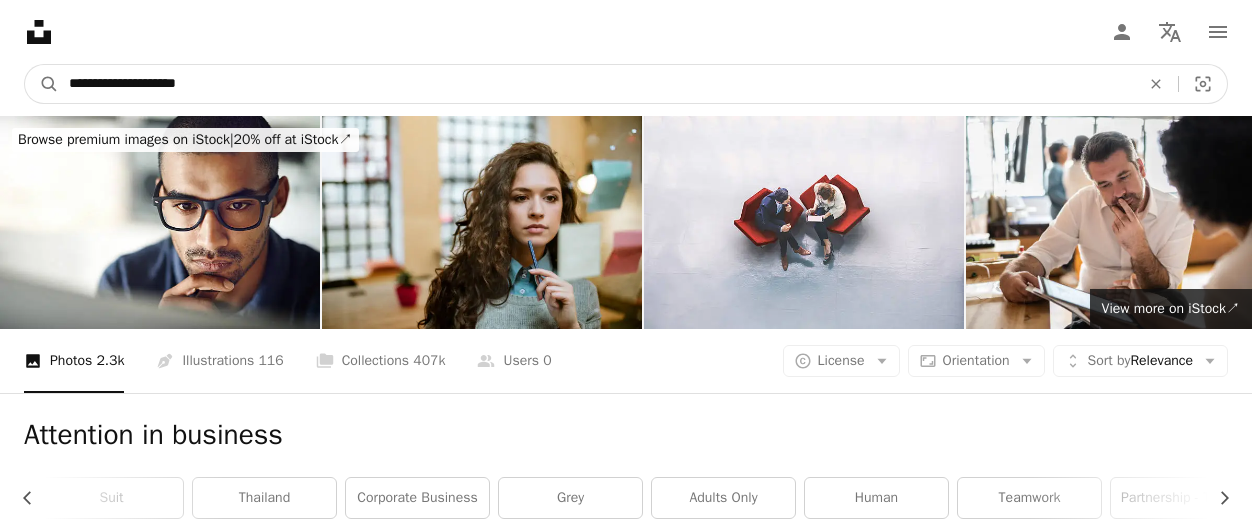 click on "**********" at bounding box center (596, 84) 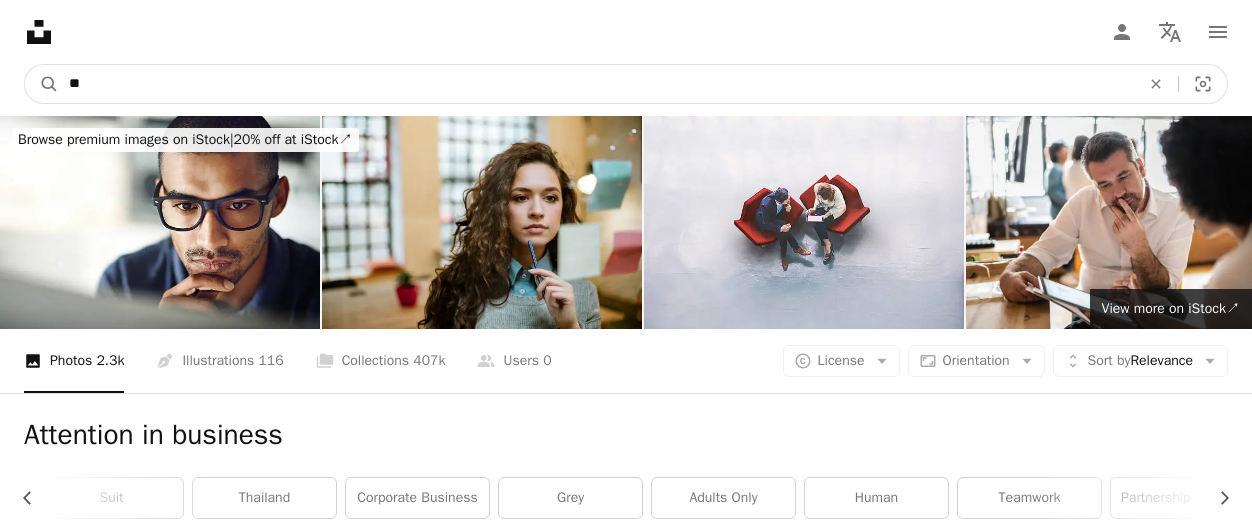type on "*" 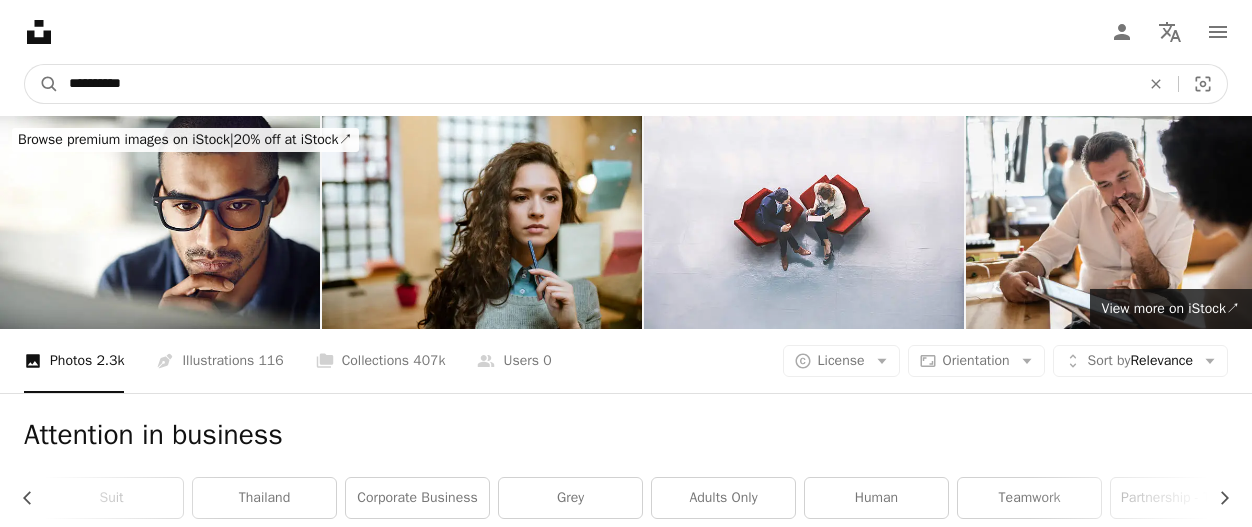type on "**********" 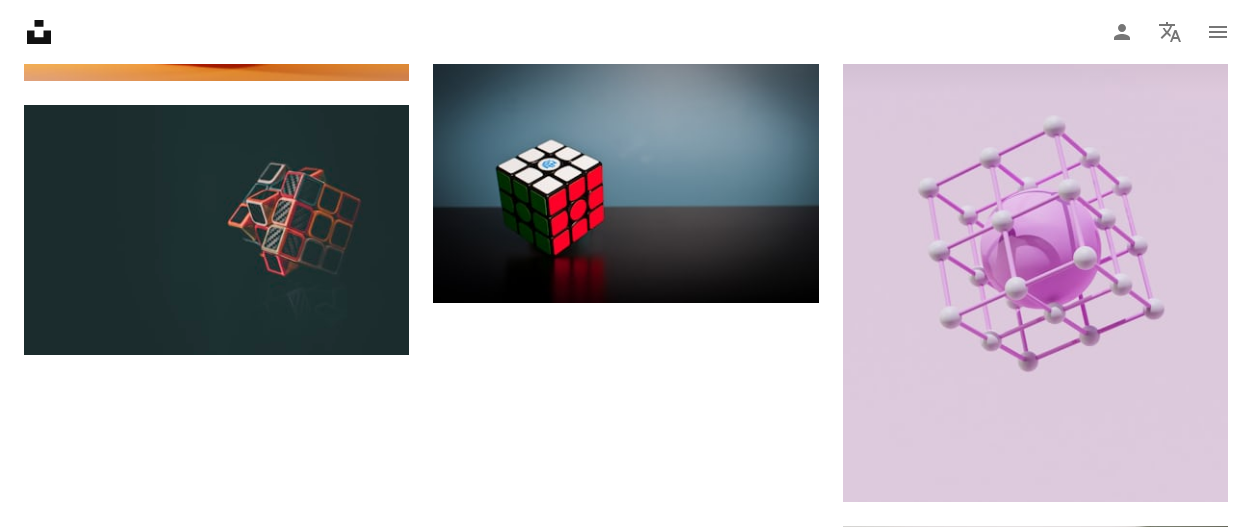 scroll, scrollTop: 2844, scrollLeft: 0, axis: vertical 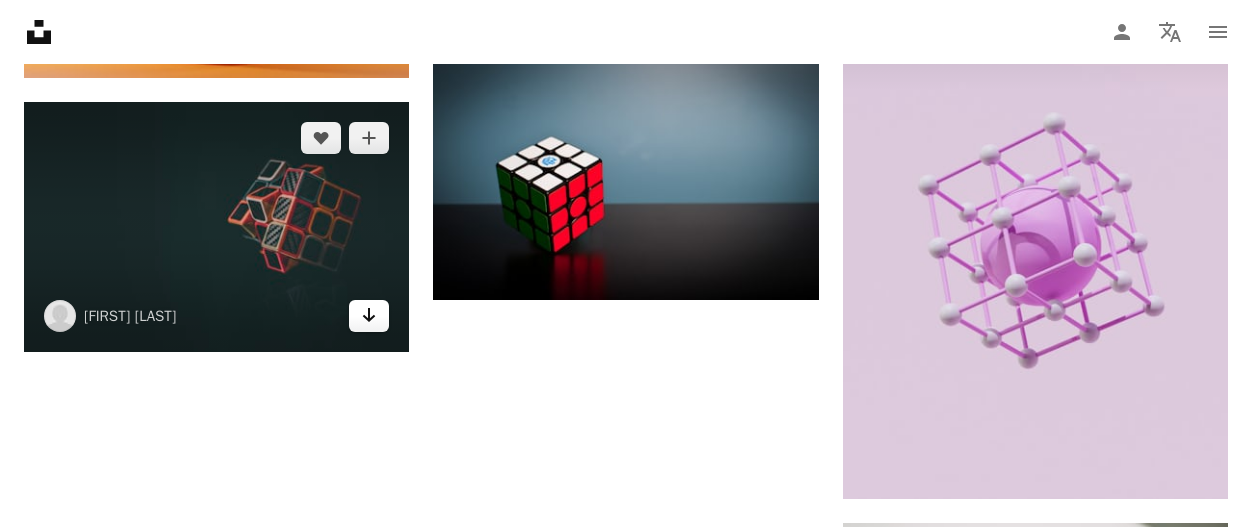 click on "Arrow pointing down" at bounding box center (369, 316) 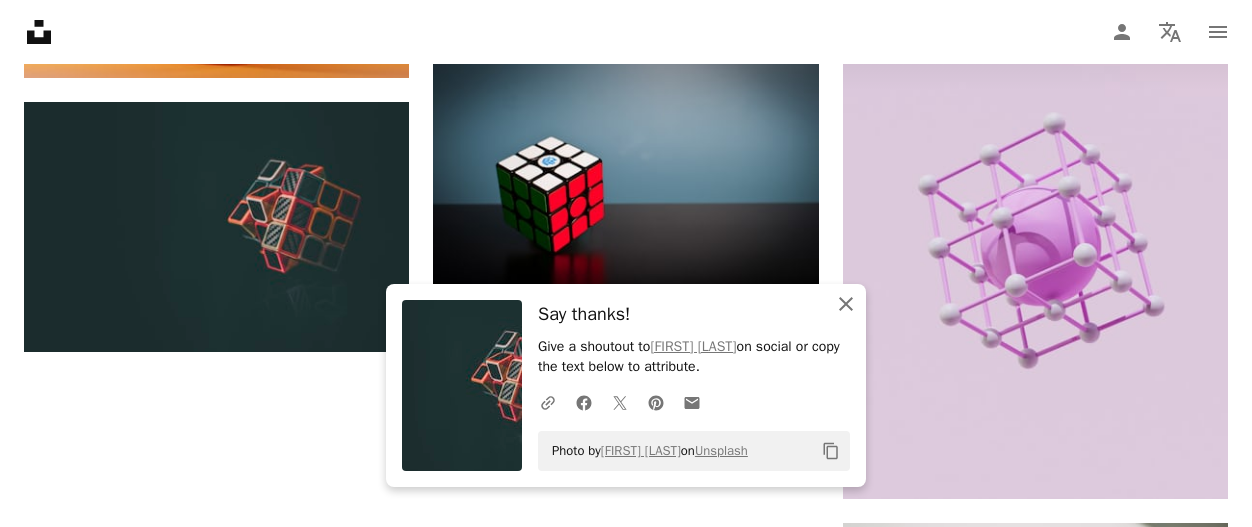 click on "An X shape" 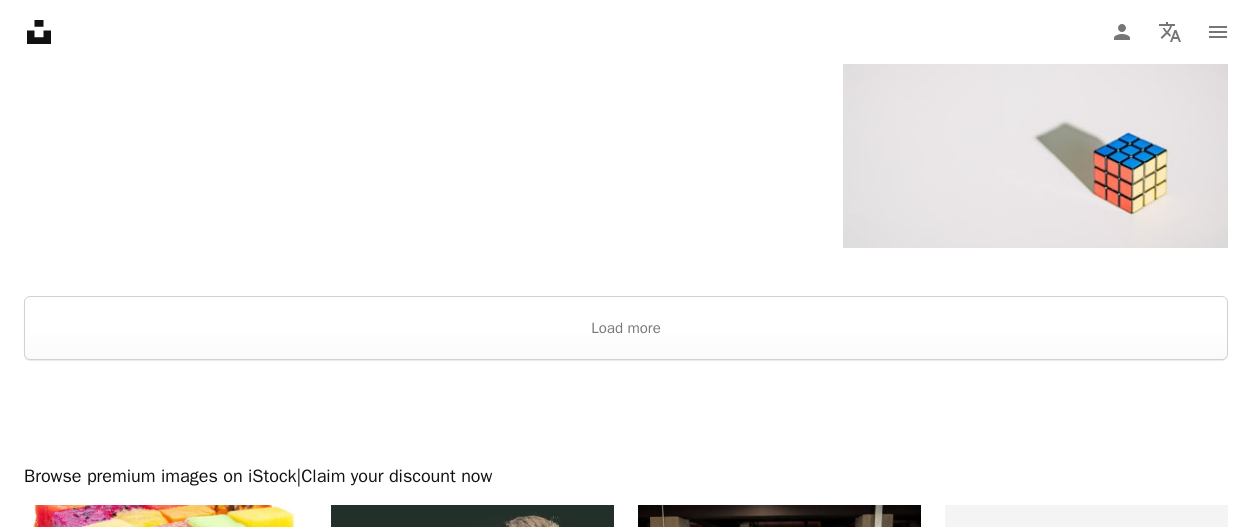 scroll, scrollTop: 3385, scrollLeft: 0, axis: vertical 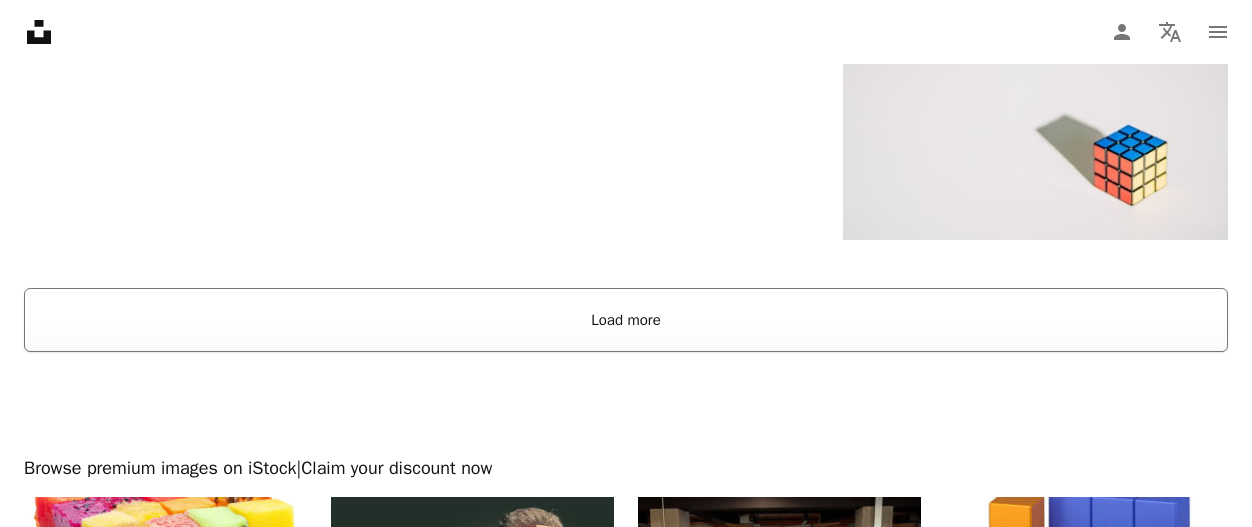click on "Load more" at bounding box center (626, 320) 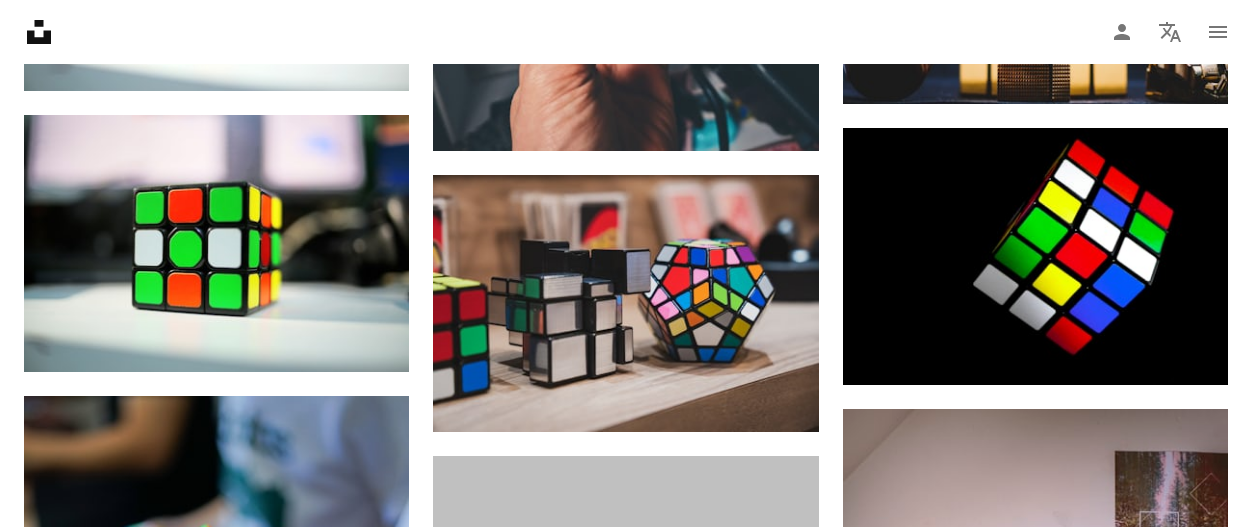 scroll, scrollTop: 9547, scrollLeft: 0, axis: vertical 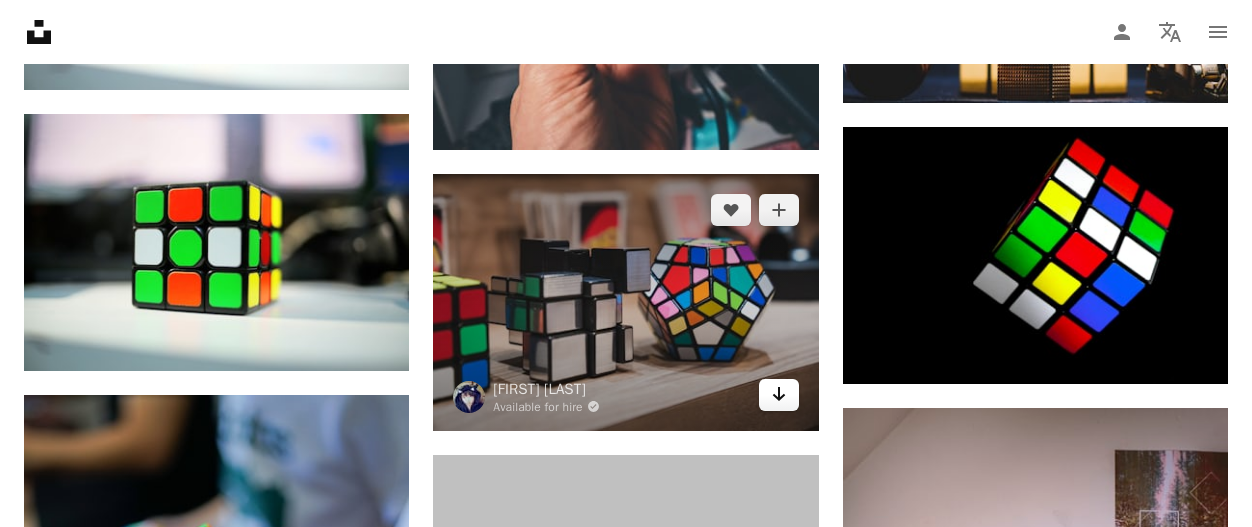 click on "Arrow pointing down" at bounding box center (779, 395) 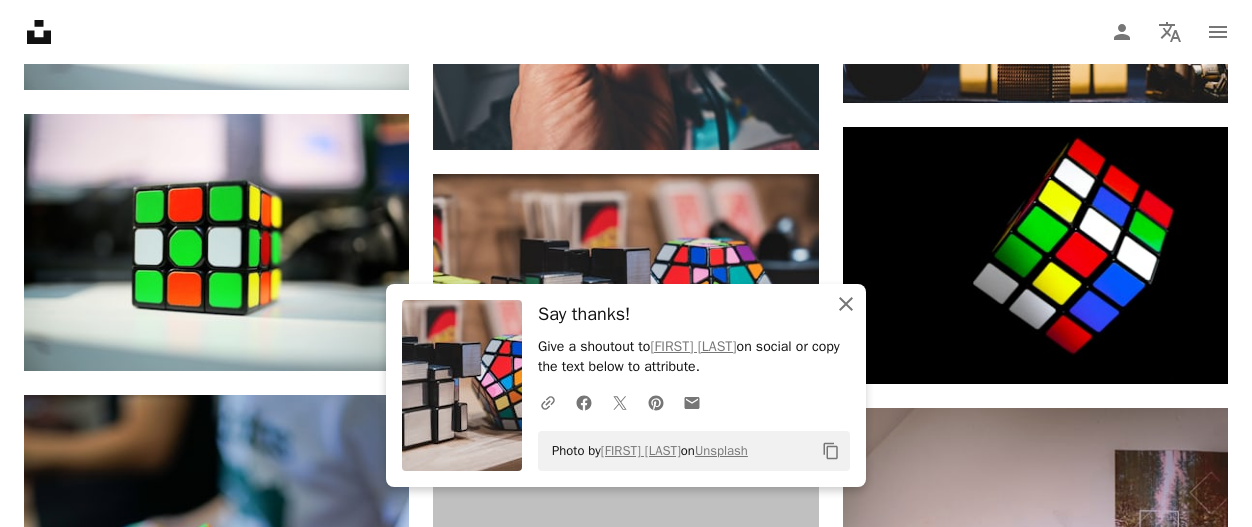 click on "An X shape Close" at bounding box center [846, 304] 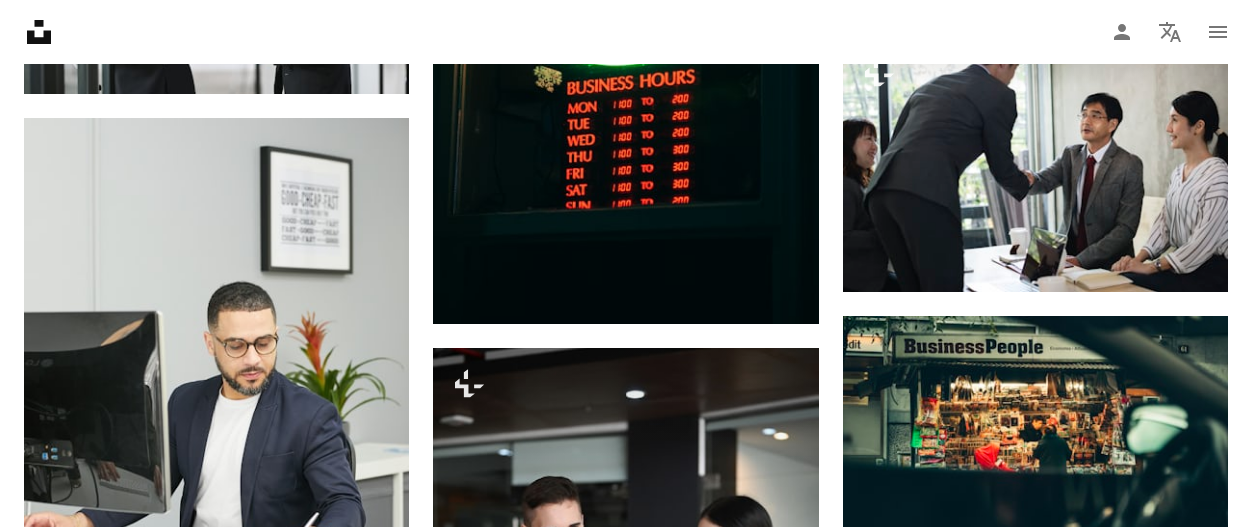 scroll, scrollTop: 1328, scrollLeft: 0, axis: vertical 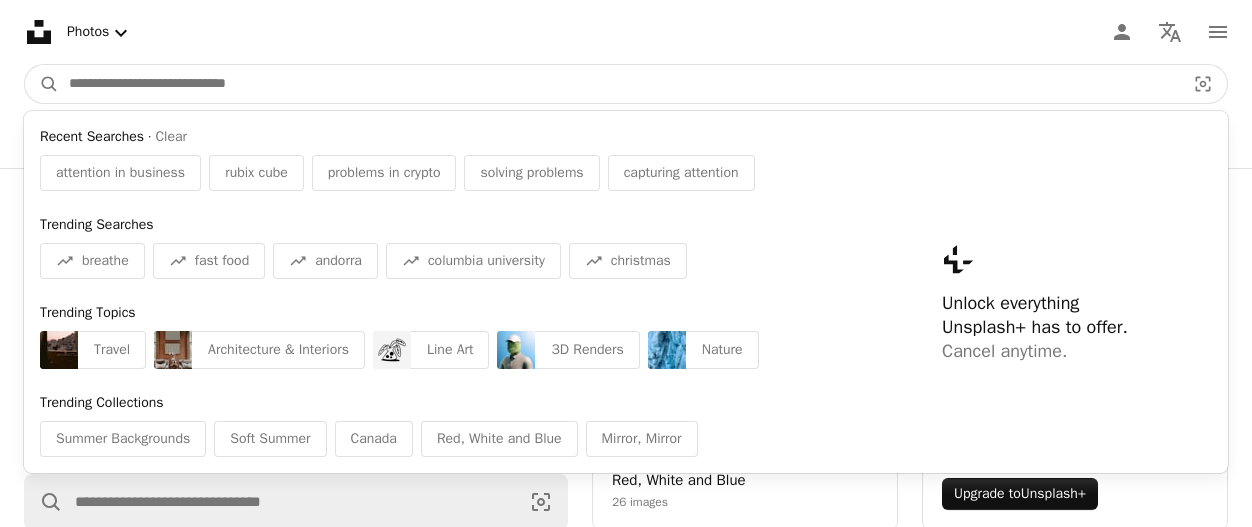 click at bounding box center (619, 84) 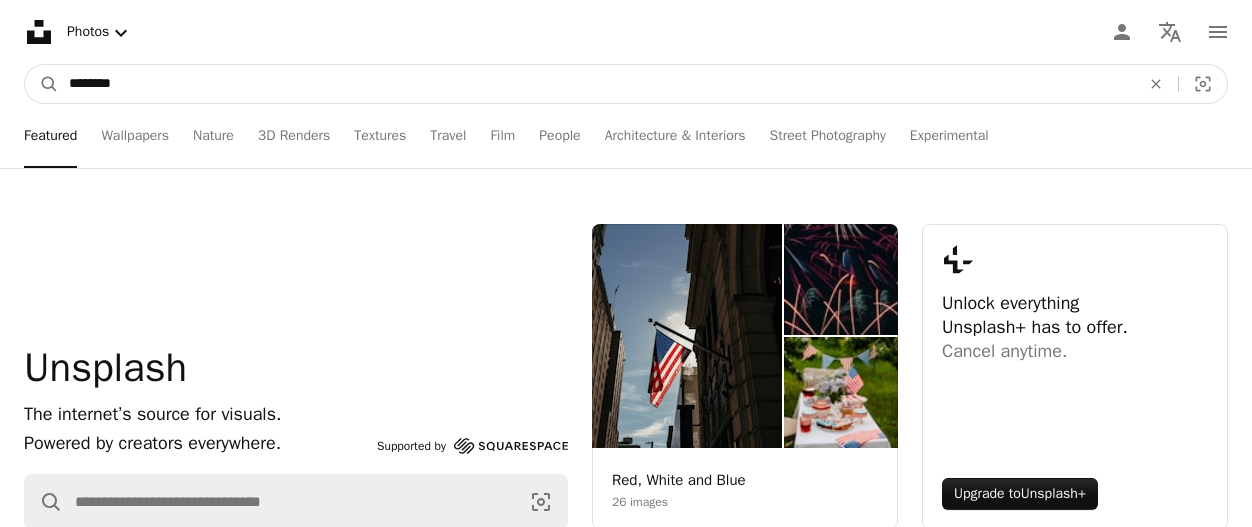 type on "********" 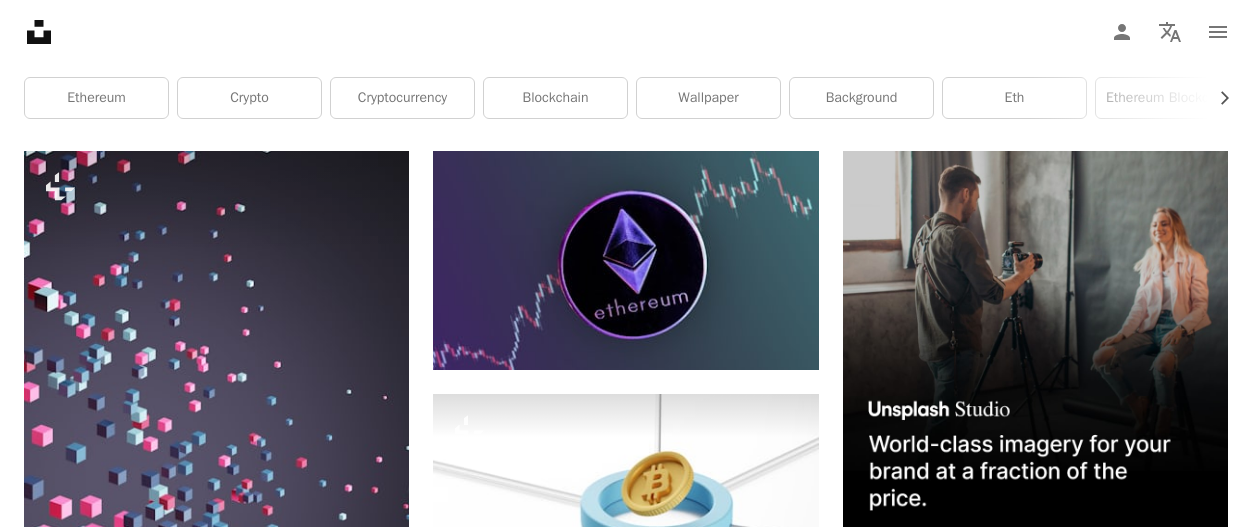 scroll, scrollTop: 415, scrollLeft: 0, axis: vertical 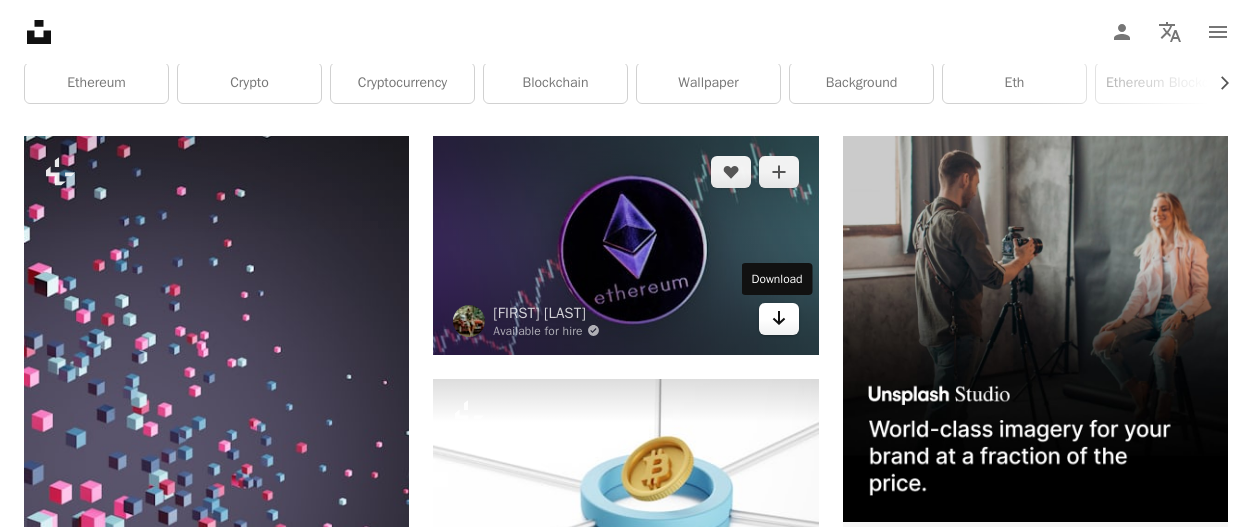 click on "Arrow pointing down" at bounding box center (779, 319) 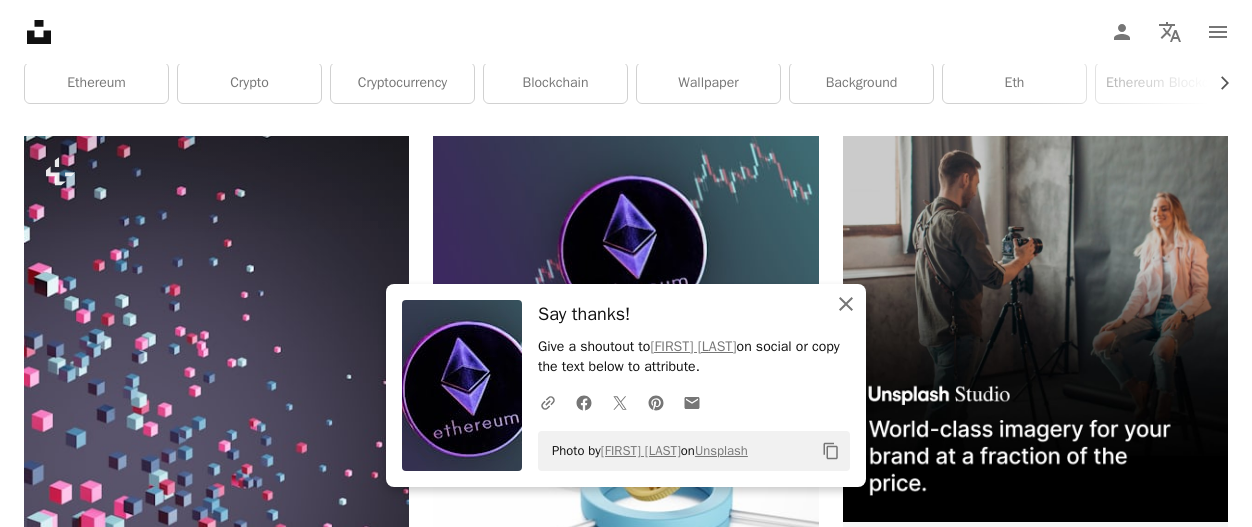 click 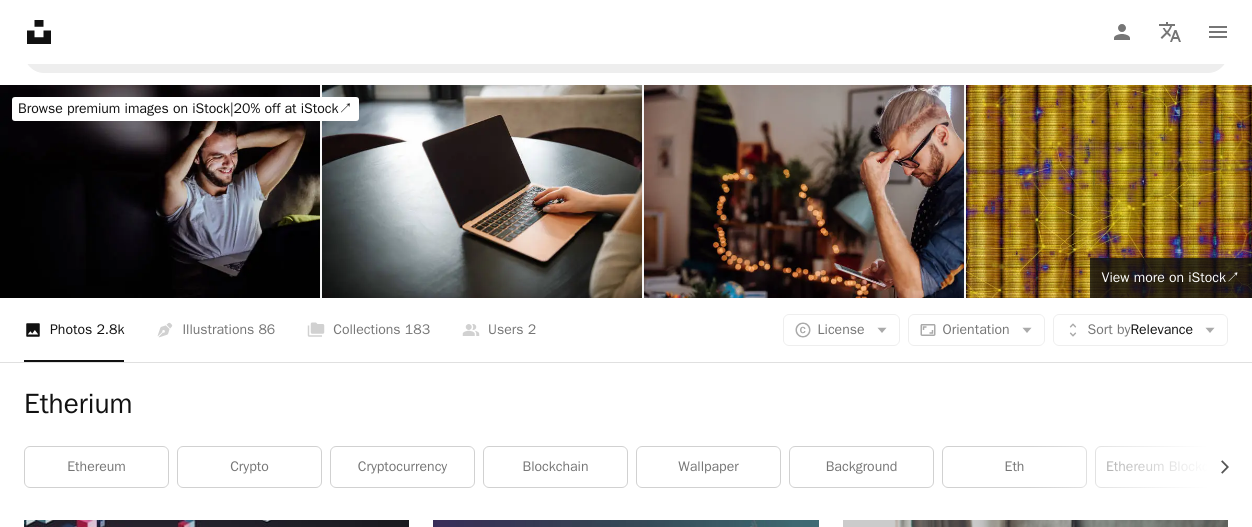 scroll, scrollTop: 0, scrollLeft: 0, axis: both 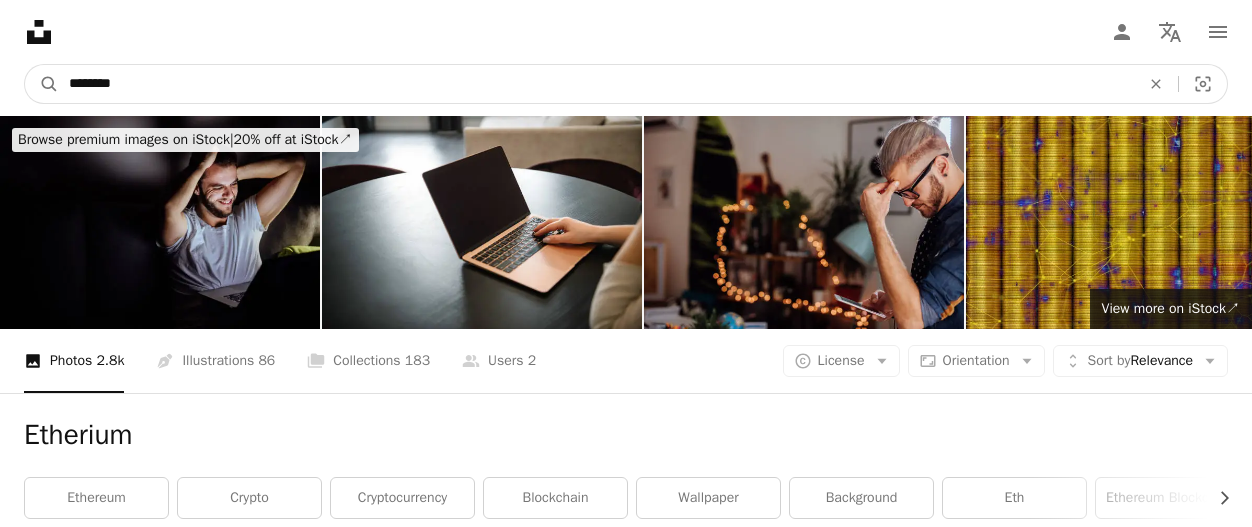 click on "********" at bounding box center (596, 84) 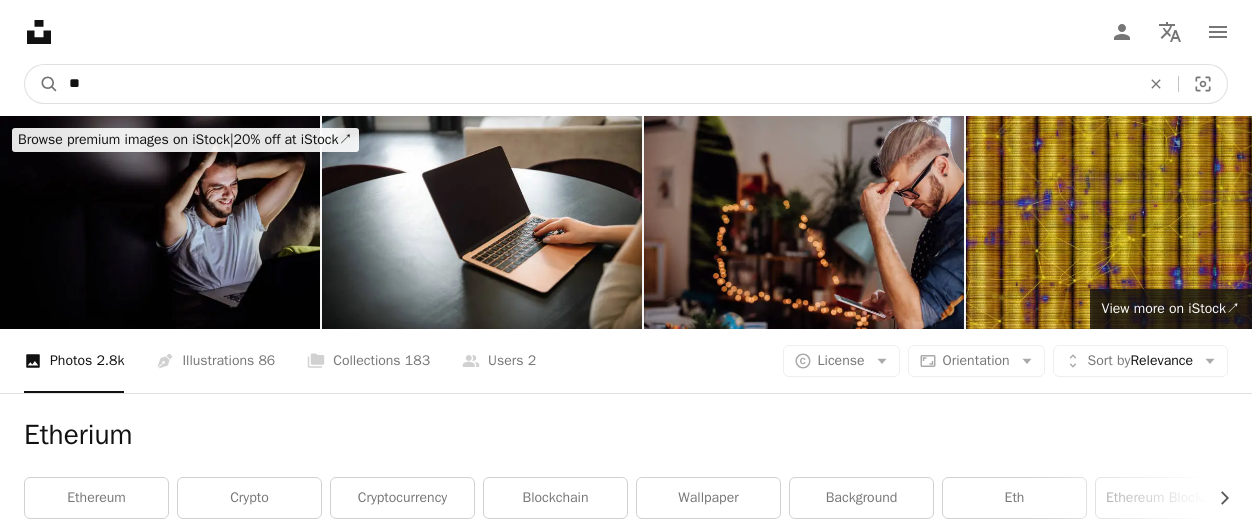 type on "*" 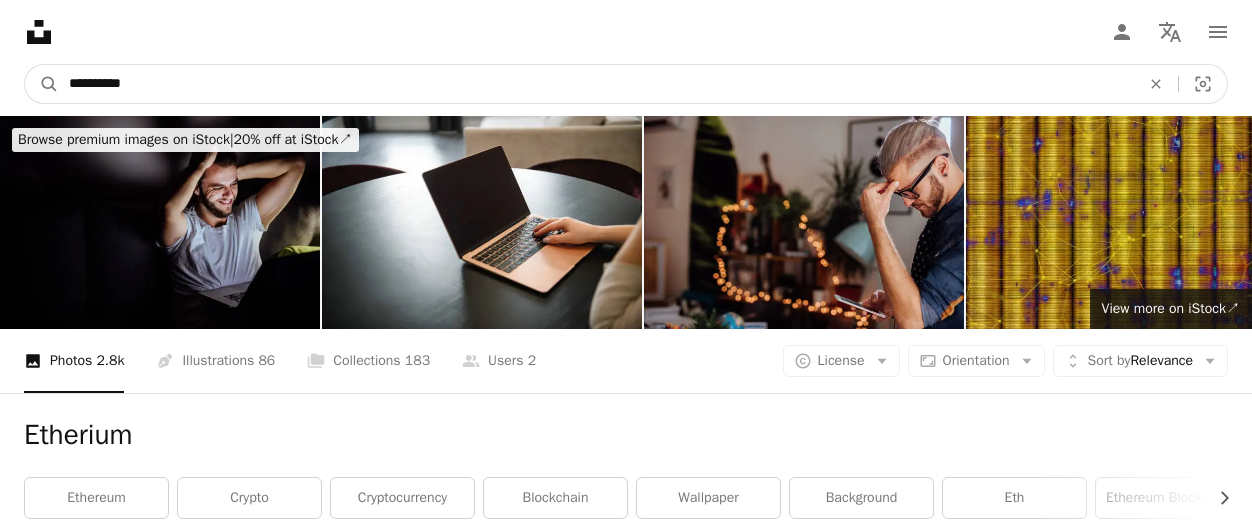 click on "**********" at bounding box center [596, 84] 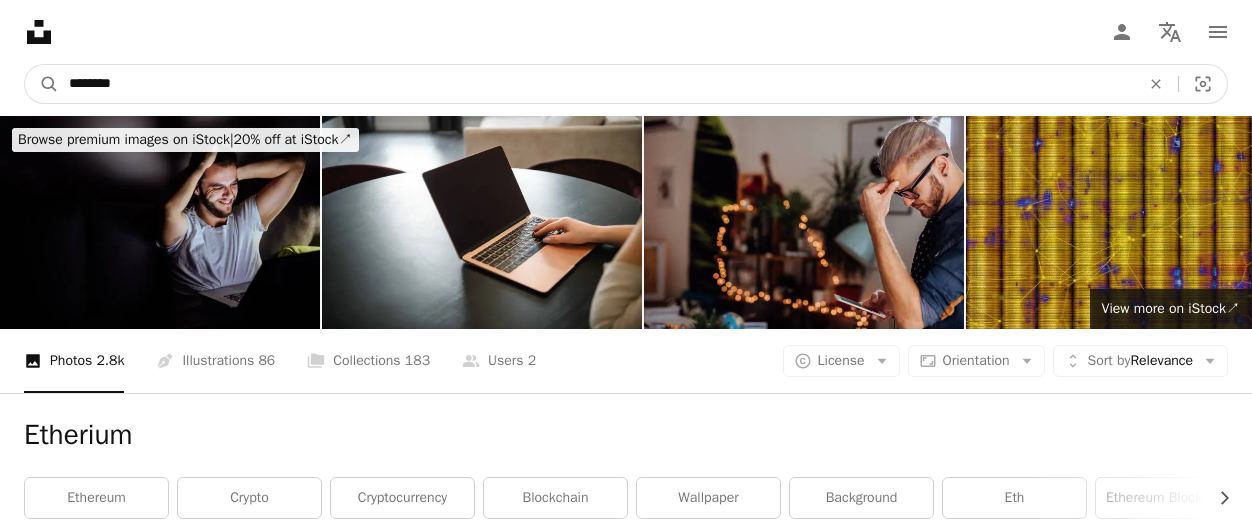 type on "********" 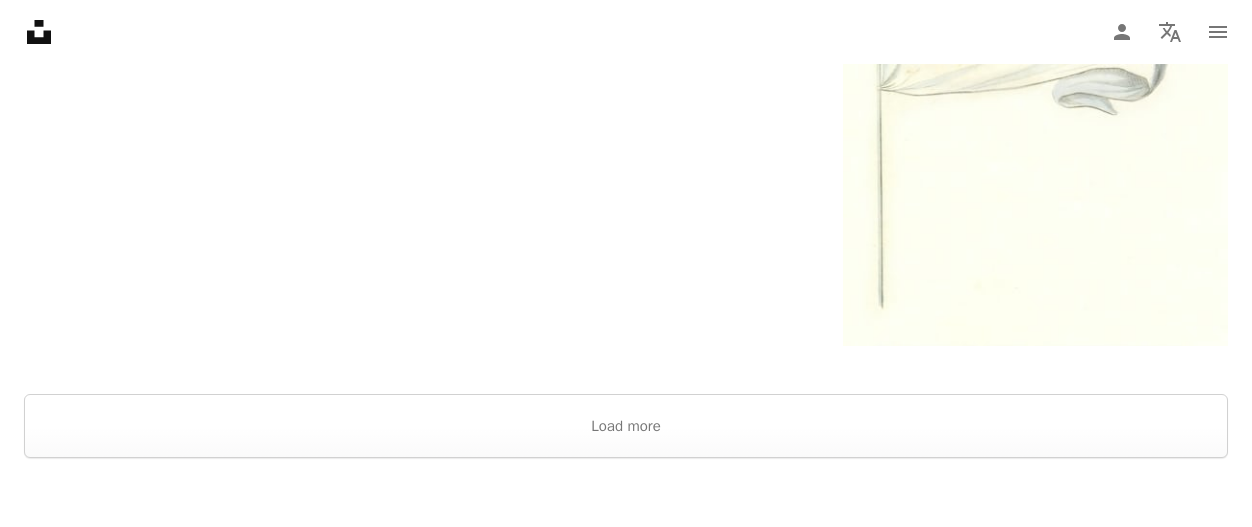 scroll, scrollTop: 4118, scrollLeft: 0, axis: vertical 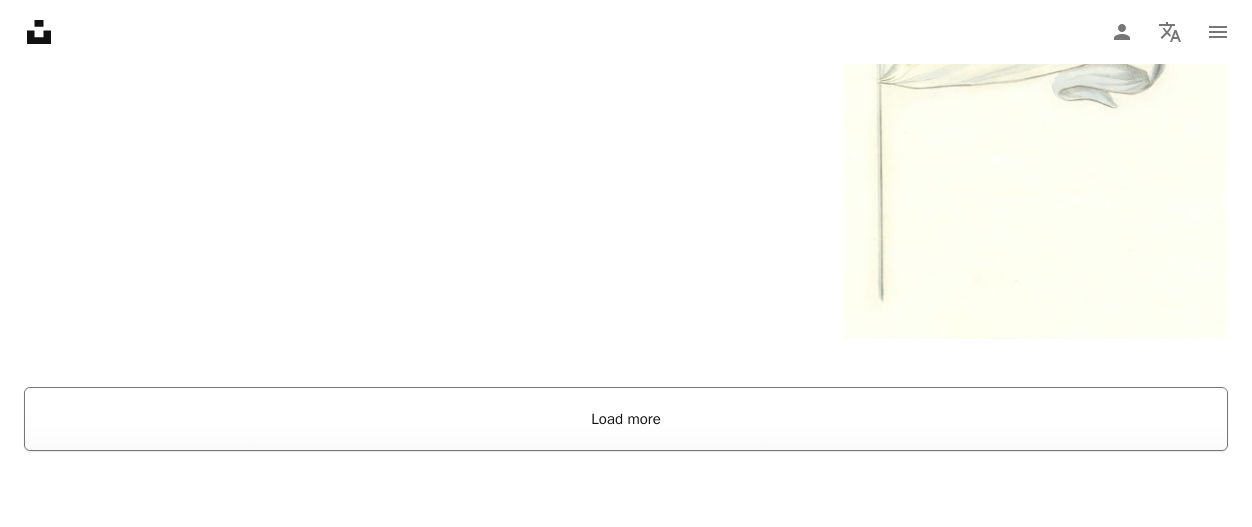 click on "Load more" at bounding box center (626, 419) 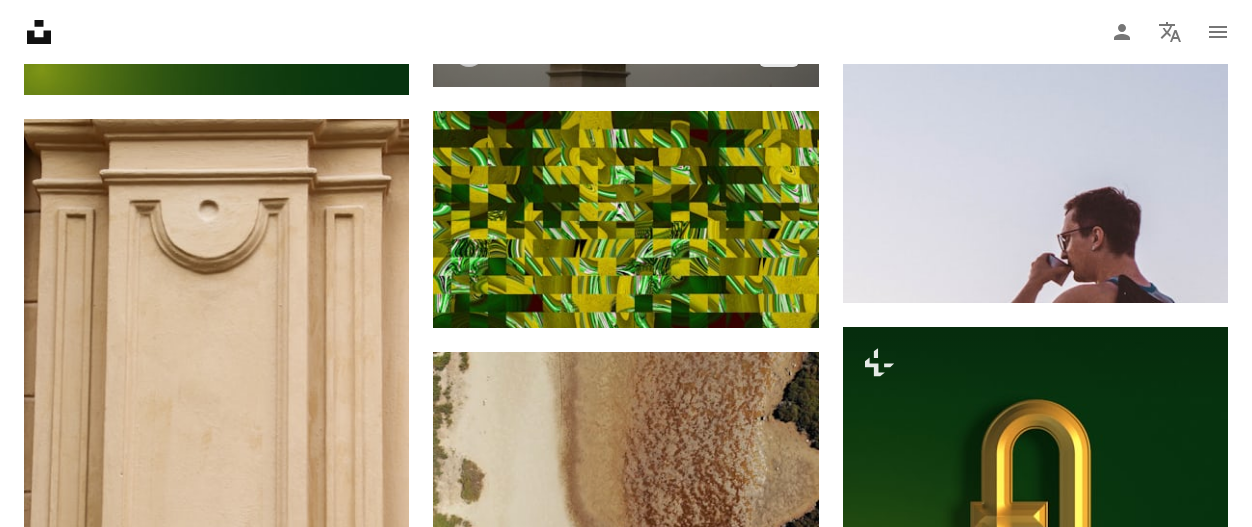 scroll, scrollTop: 5252, scrollLeft: 0, axis: vertical 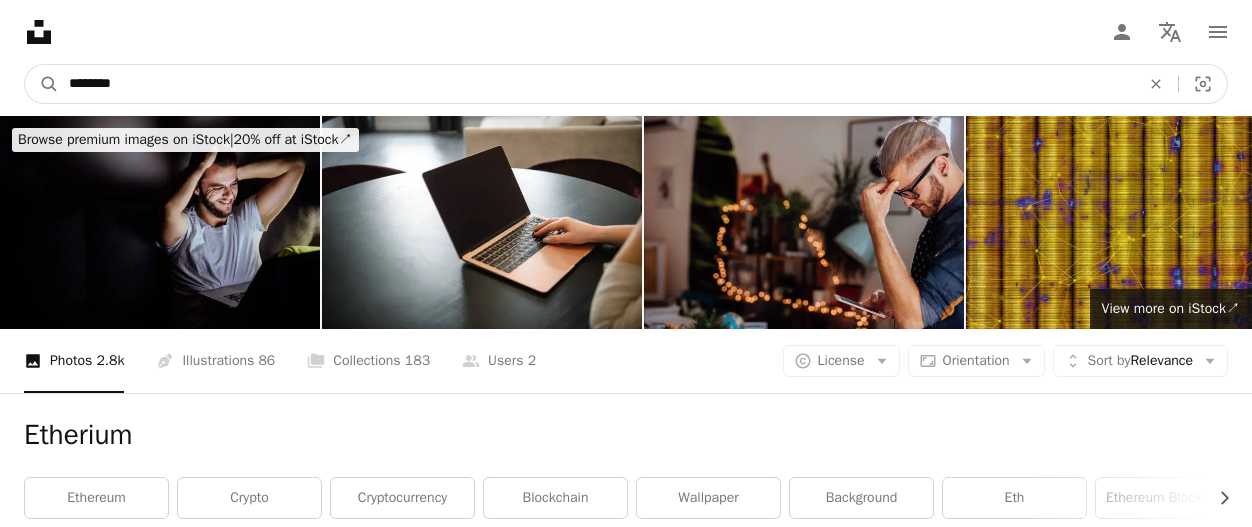 click on "********" at bounding box center [596, 84] 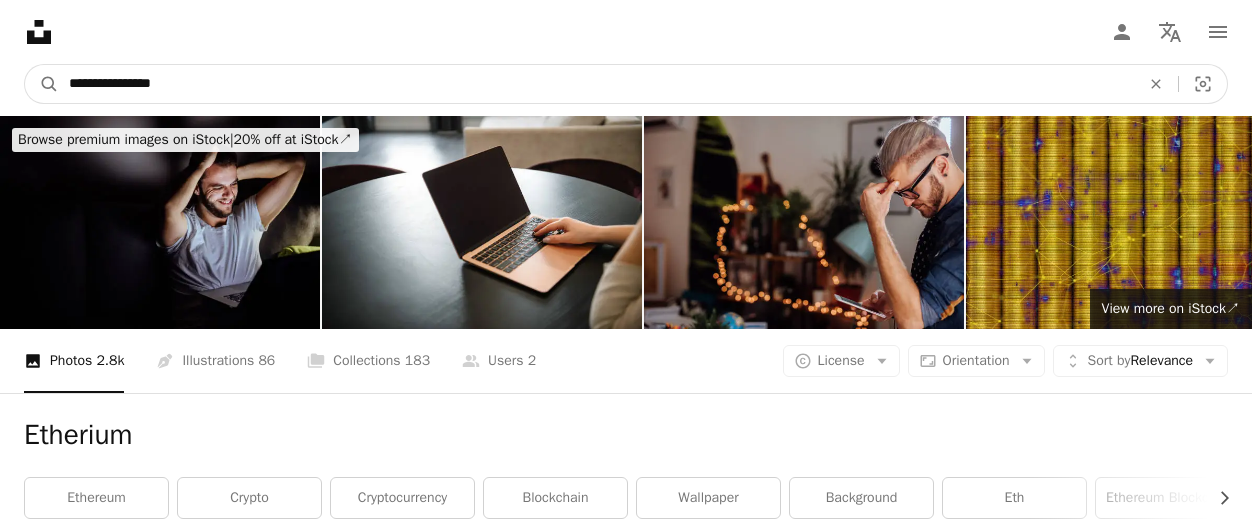 type on "**********" 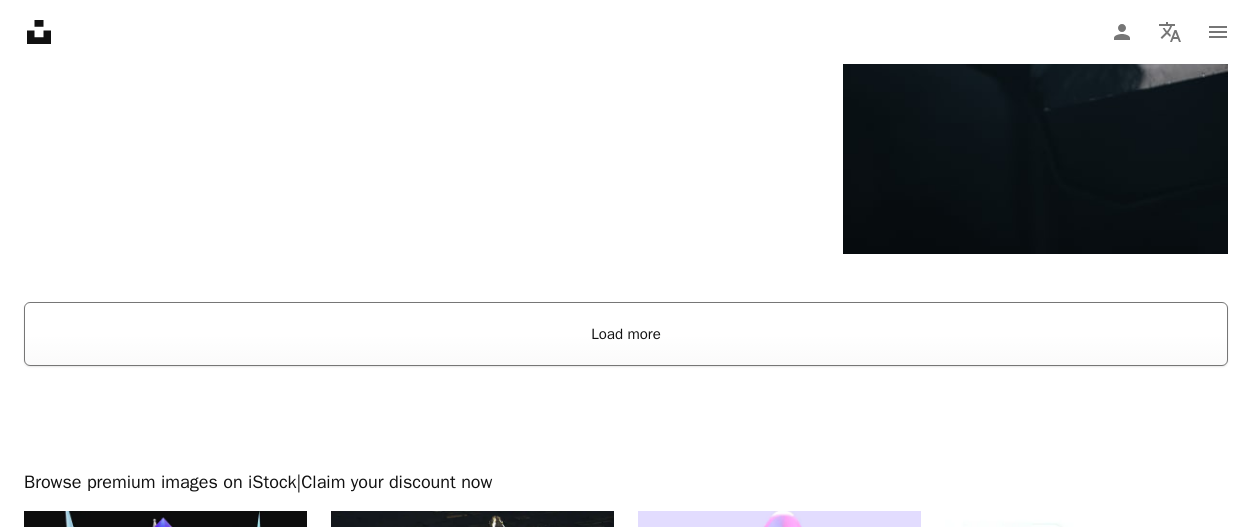 scroll, scrollTop: 3289, scrollLeft: 0, axis: vertical 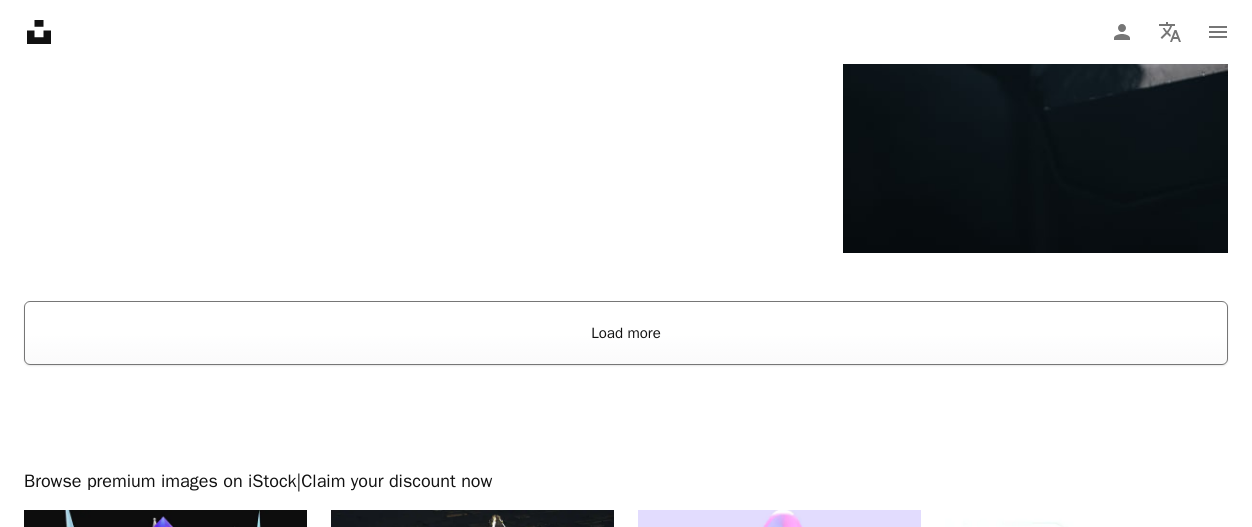 click on "Load more" at bounding box center [626, 333] 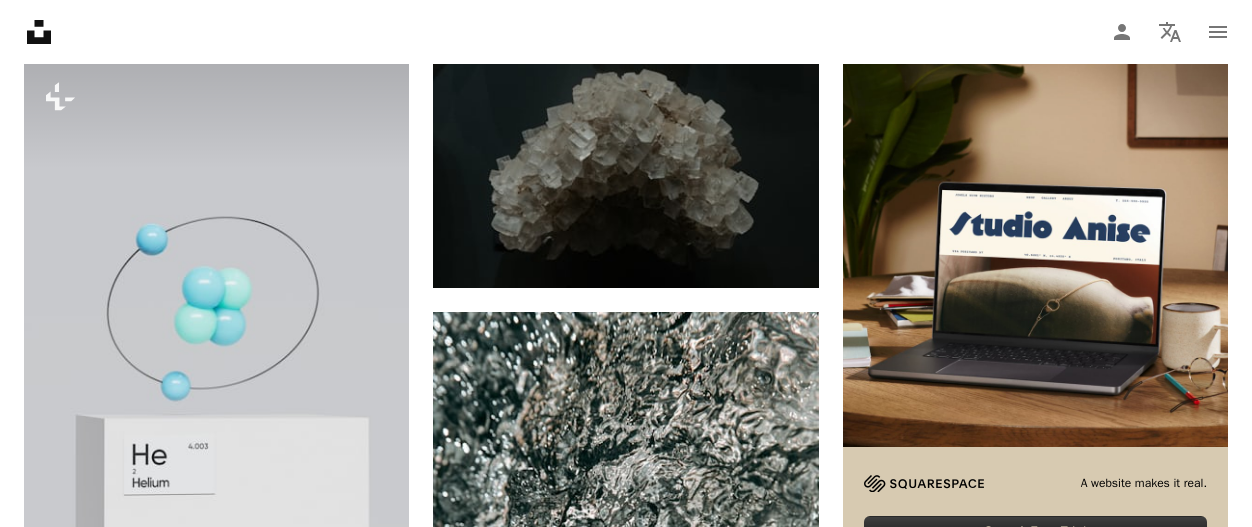 scroll, scrollTop: 0, scrollLeft: 0, axis: both 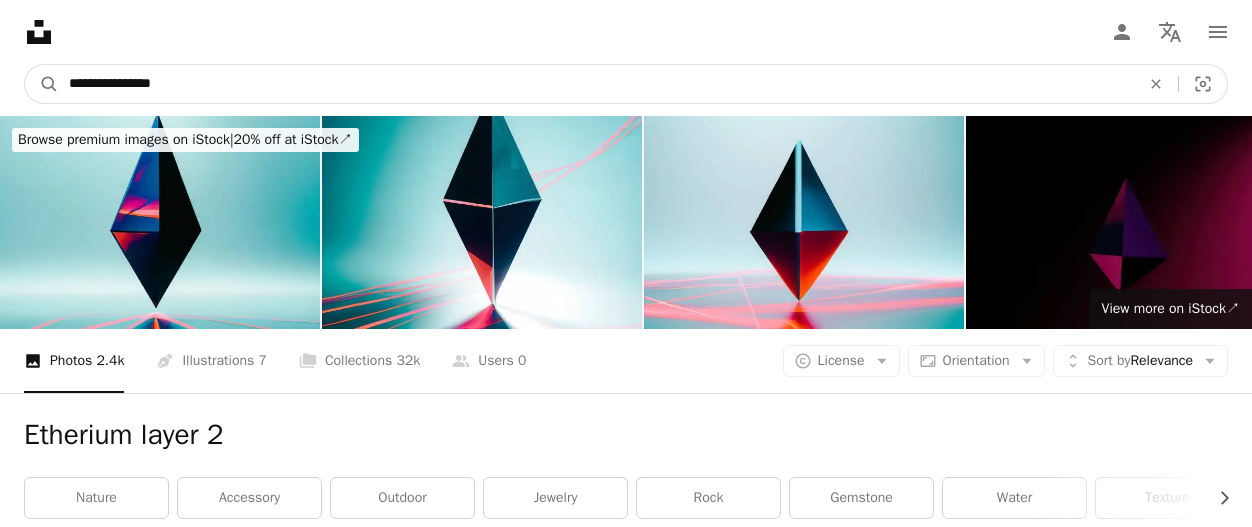click on "**********" at bounding box center (596, 84) 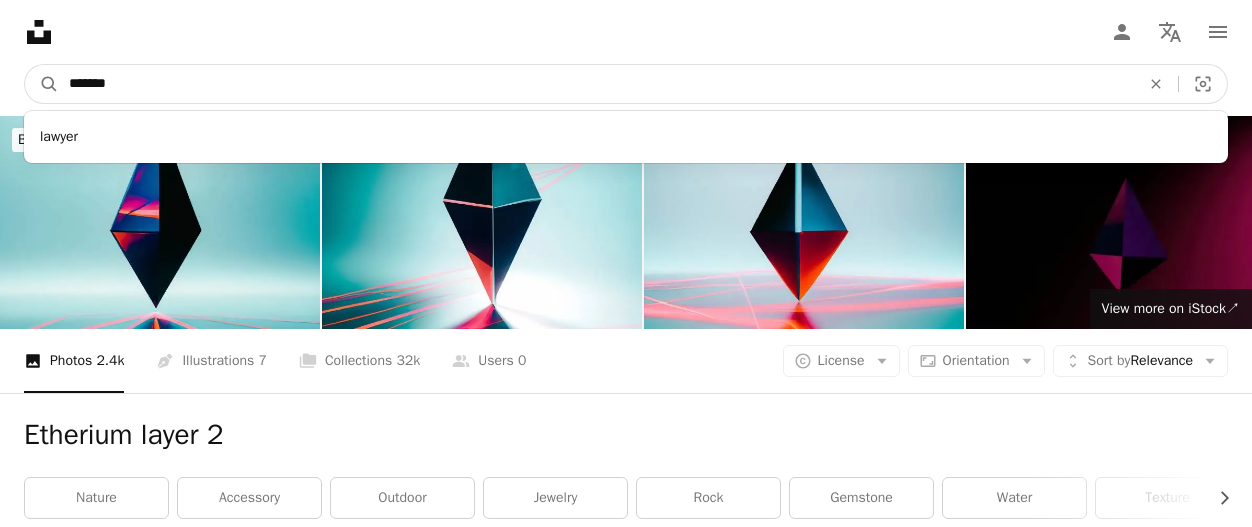 click on "*******" at bounding box center [596, 84] 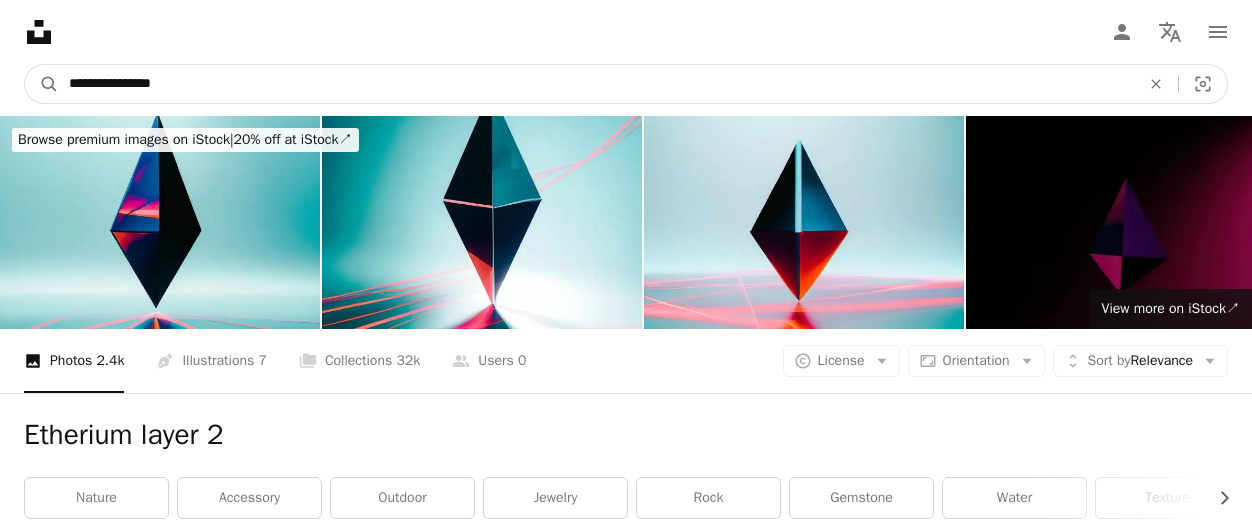 type on "**********" 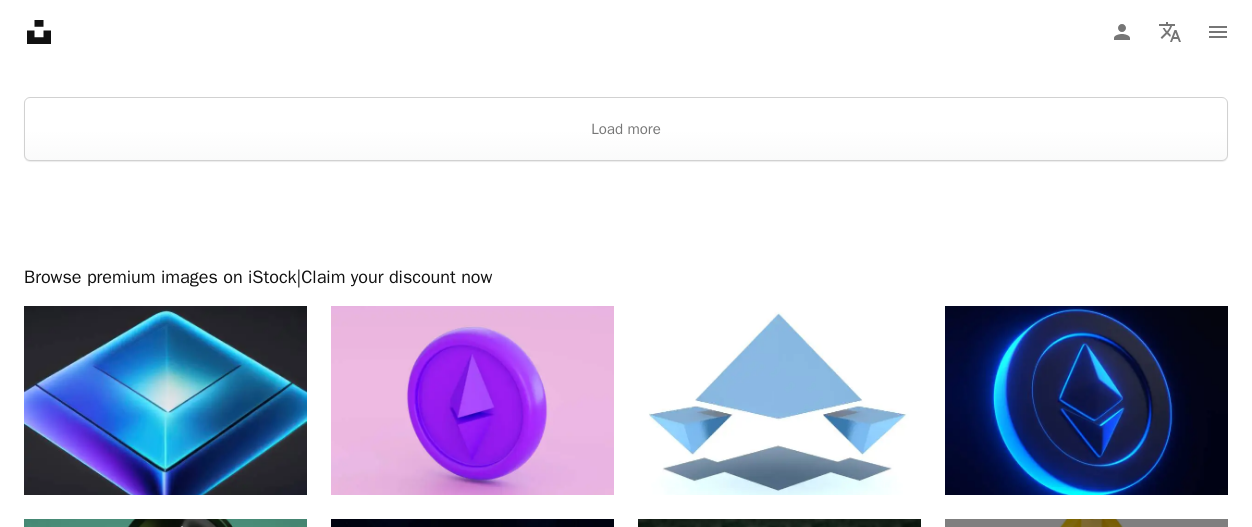 scroll, scrollTop: 4029, scrollLeft: 0, axis: vertical 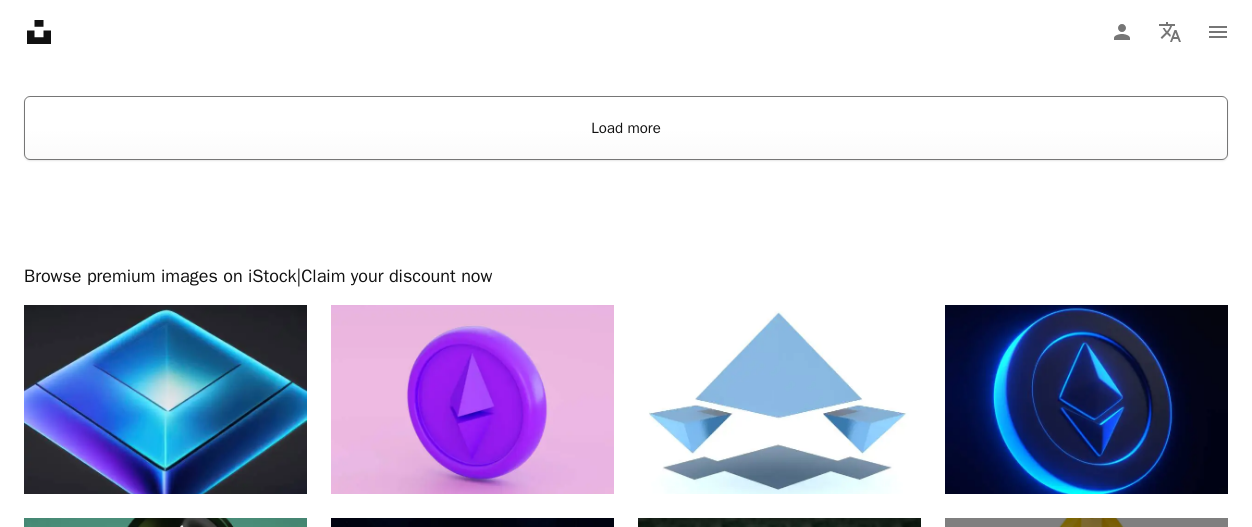 click on "Load more" at bounding box center (626, 128) 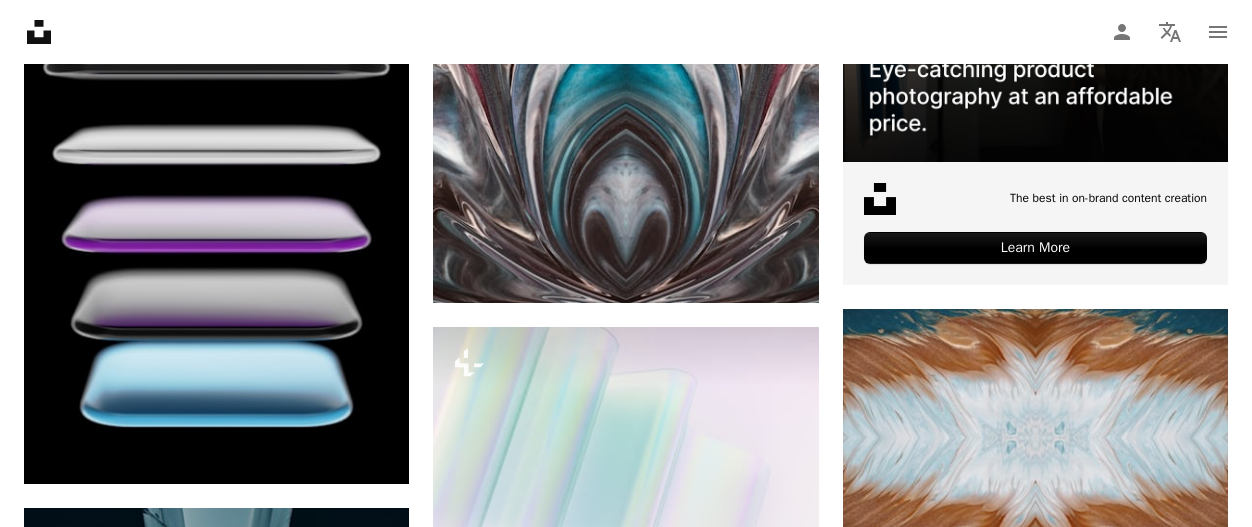 scroll, scrollTop: 8880, scrollLeft: 0, axis: vertical 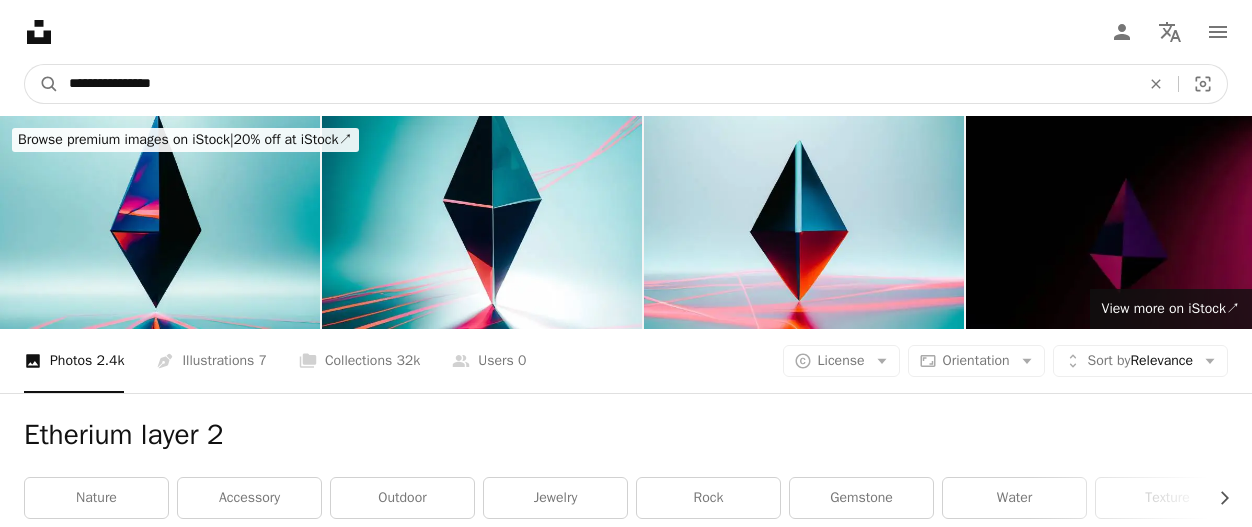 click on "**********" at bounding box center (596, 84) 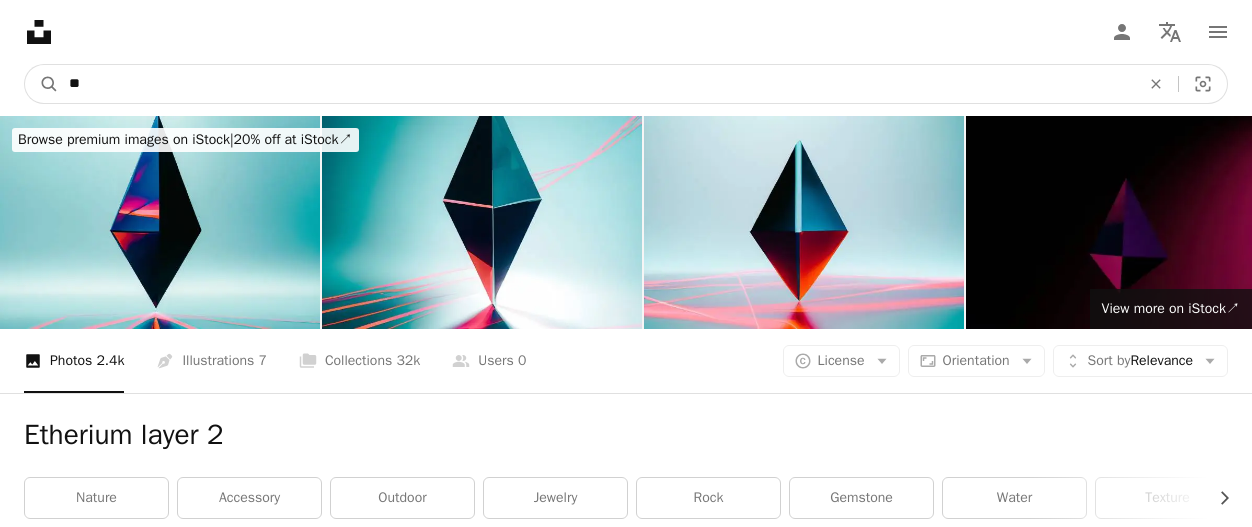 type on "*" 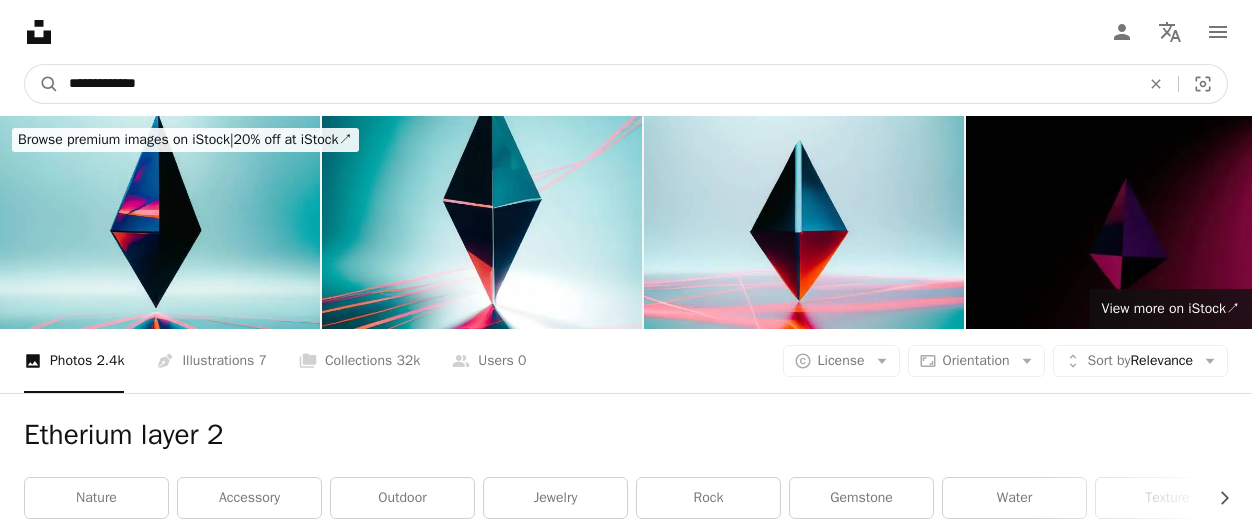 type on "**********" 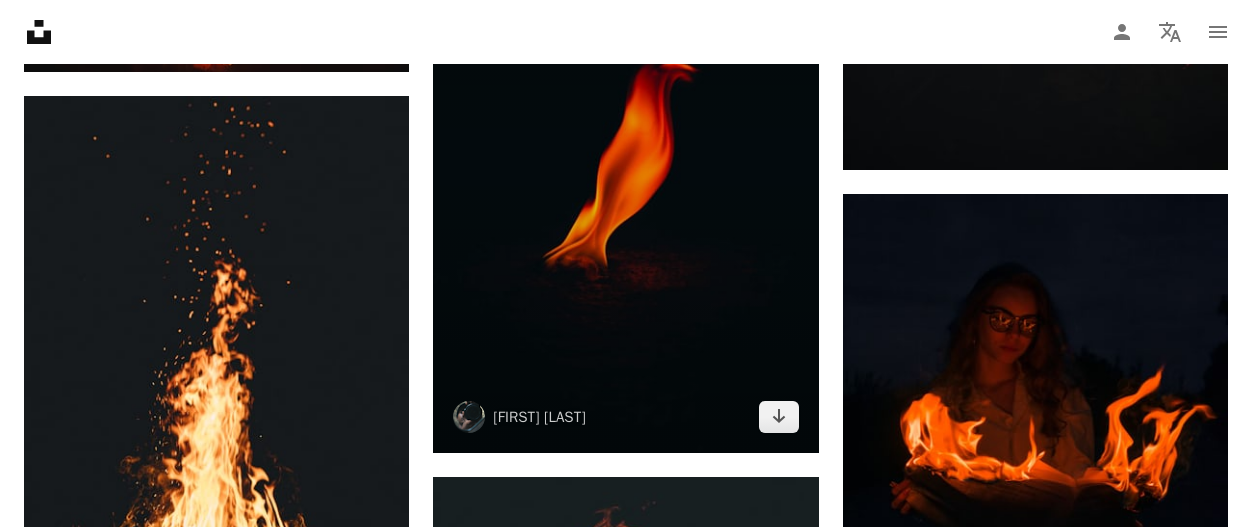 scroll, scrollTop: 2601, scrollLeft: 0, axis: vertical 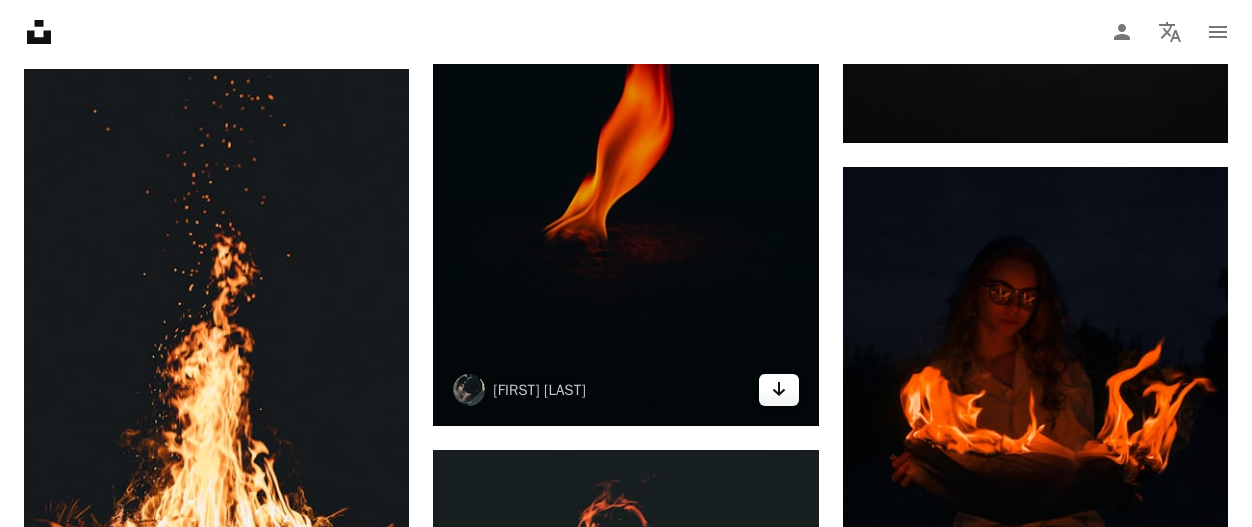 click on "Arrow pointing down" at bounding box center (779, 390) 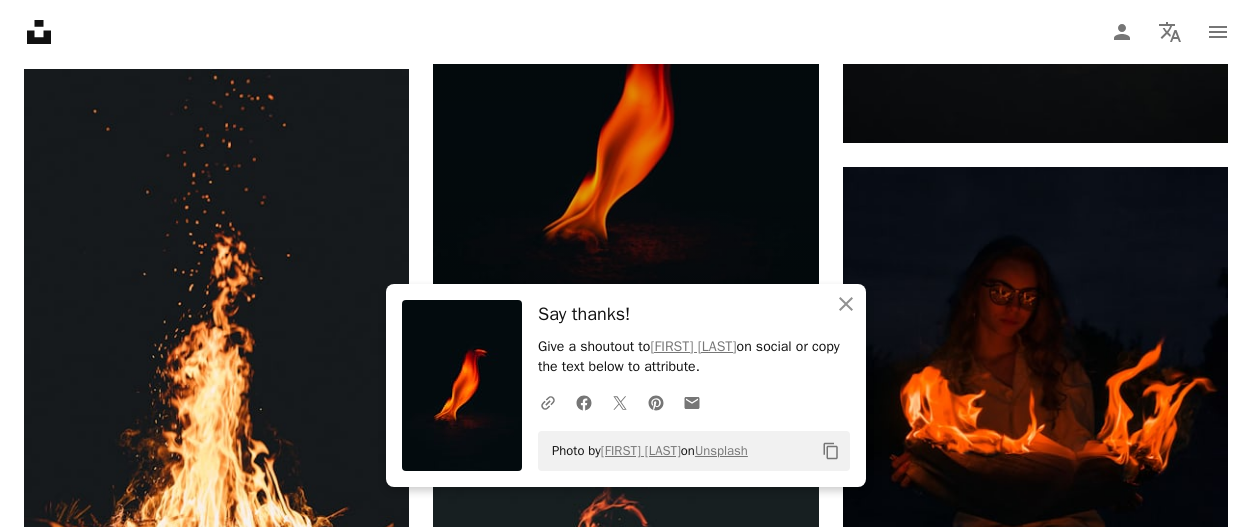 scroll, scrollTop: 2564, scrollLeft: 0, axis: vertical 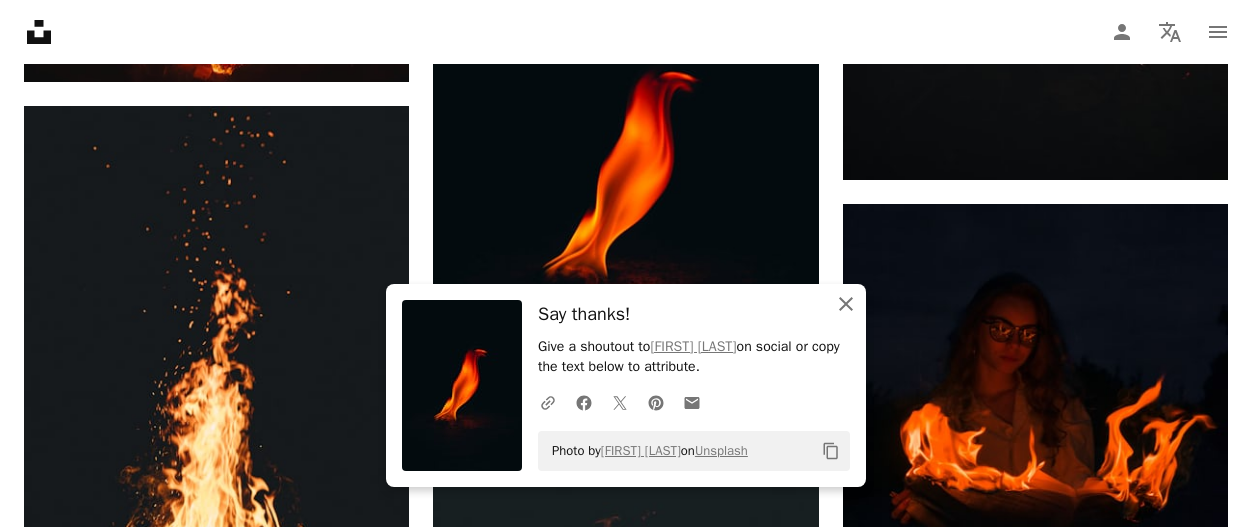 click on "An X shape" 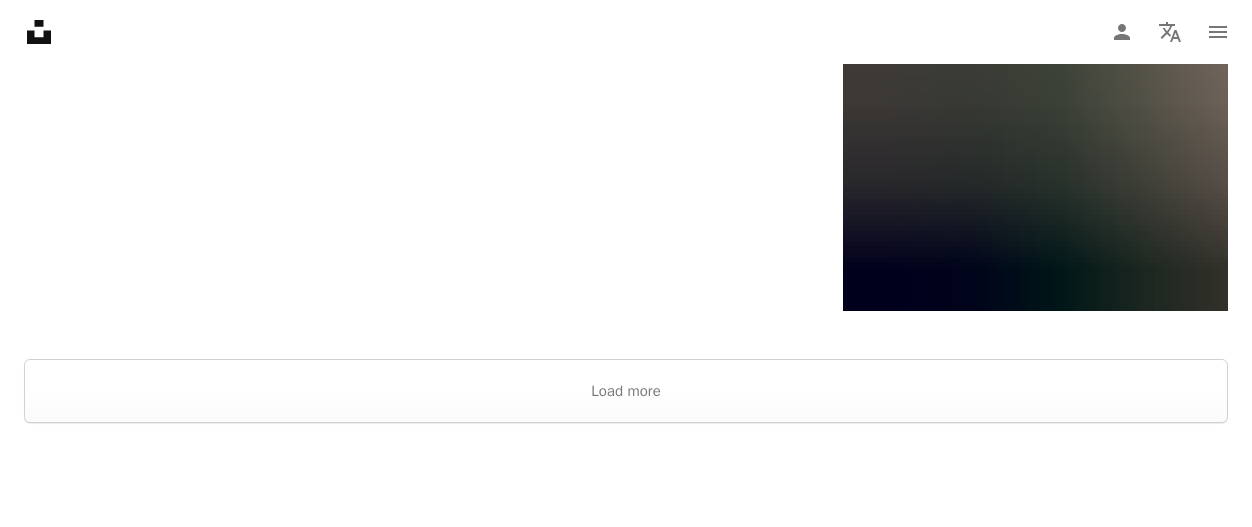 scroll, scrollTop: 4157, scrollLeft: 0, axis: vertical 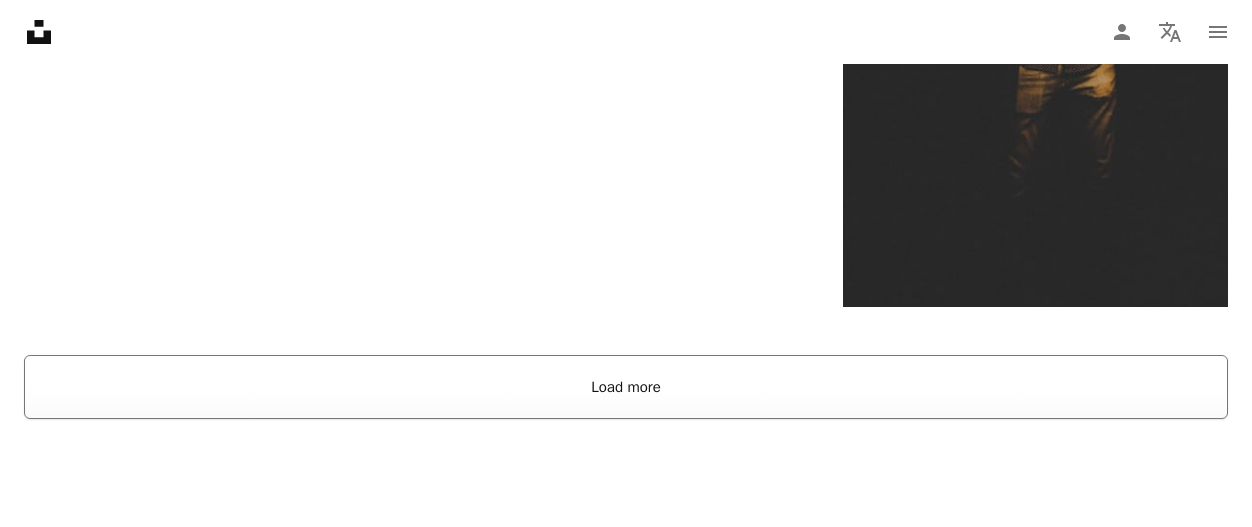 click on "Load more" at bounding box center (626, 387) 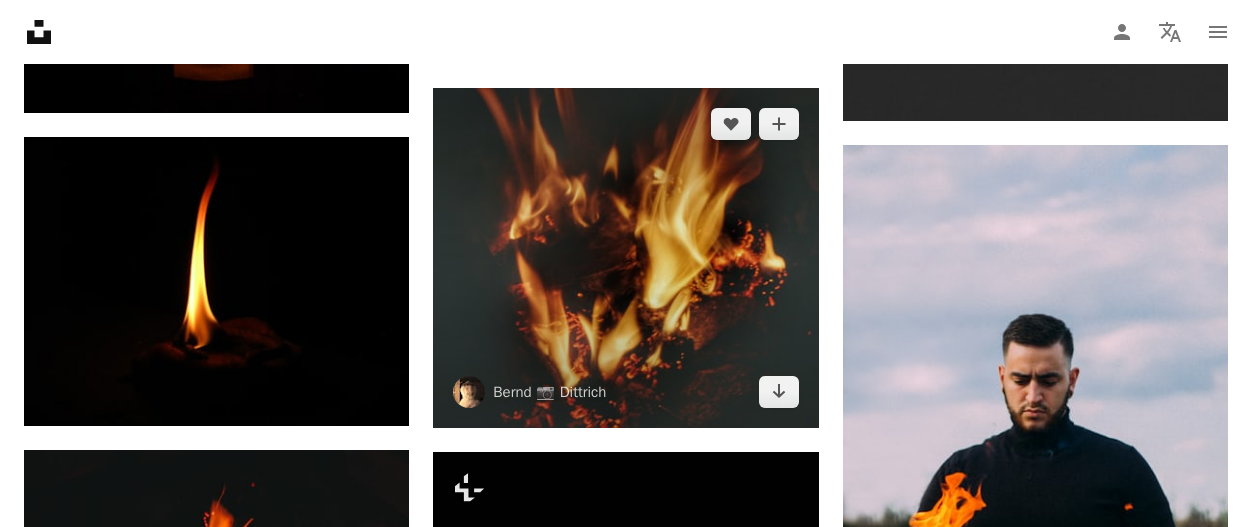 scroll, scrollTop: 4345, scrollLeft: 0, axis: vertical 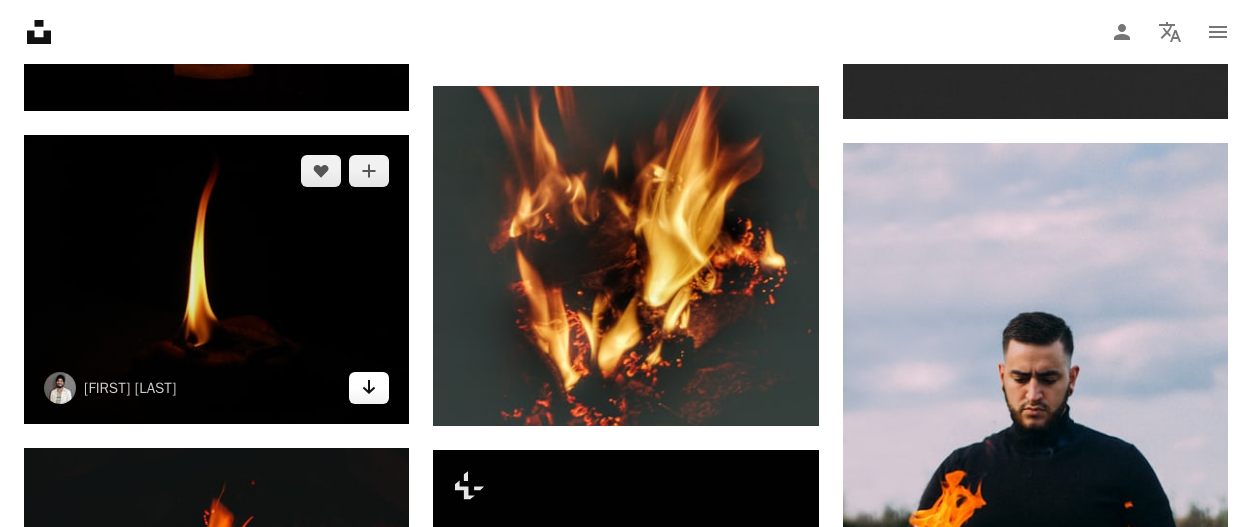 click on "Arrow pointing down" 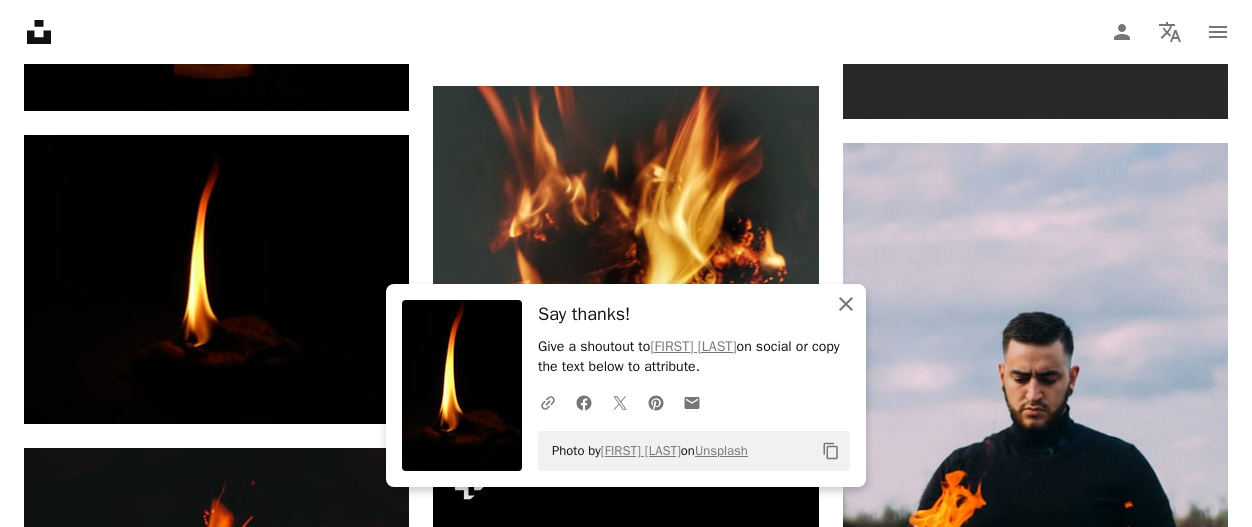 click on "An X shape" 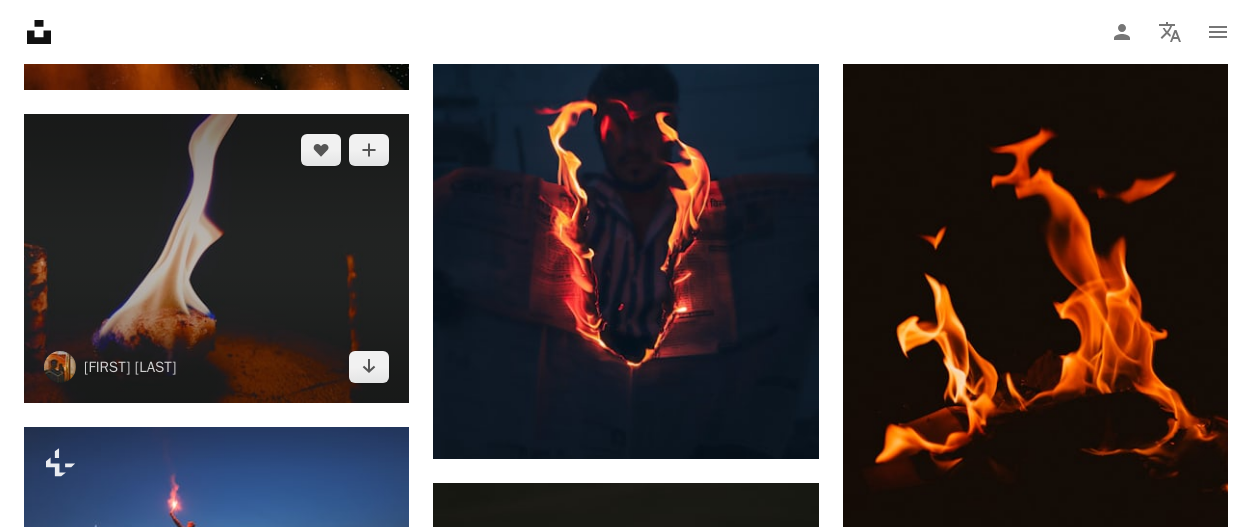 scroll, scrollTop: 7197, scrollLeft: 0, axis: vertical 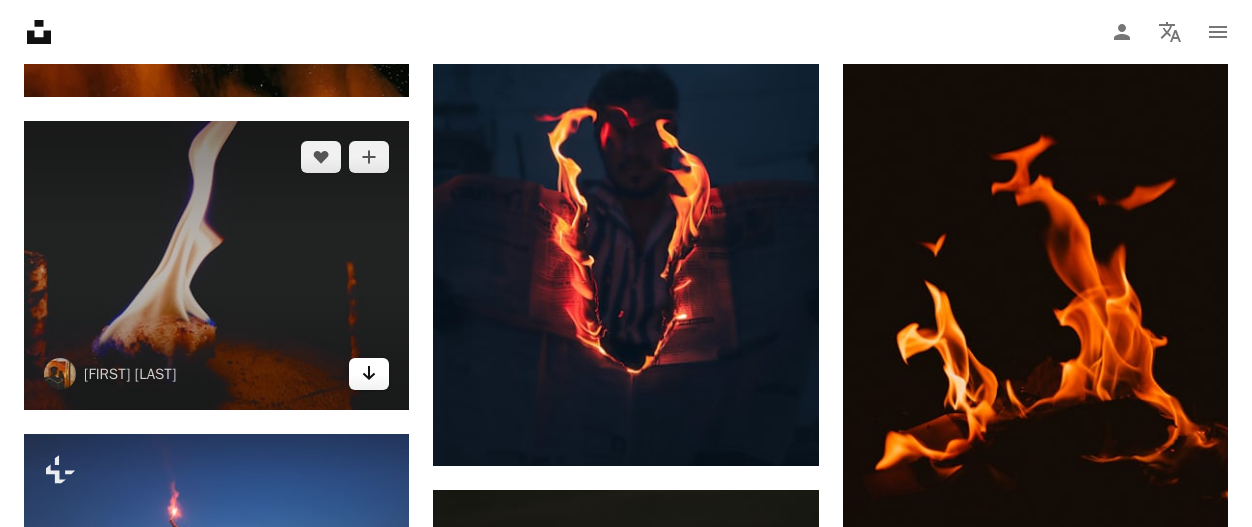 click on "Arrow pointing down" at bounding box center (369, 374) 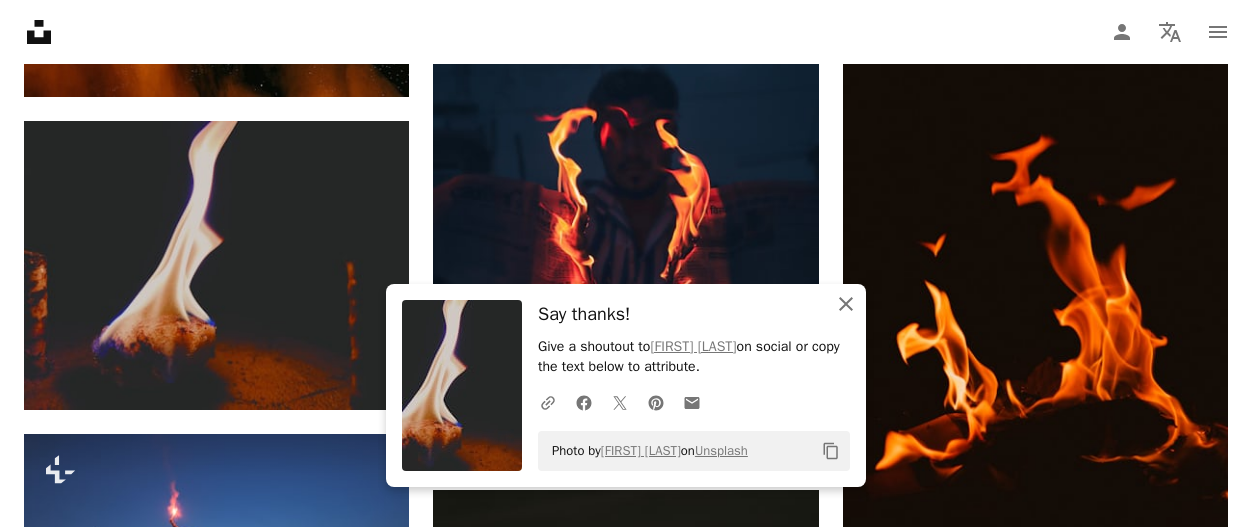 click 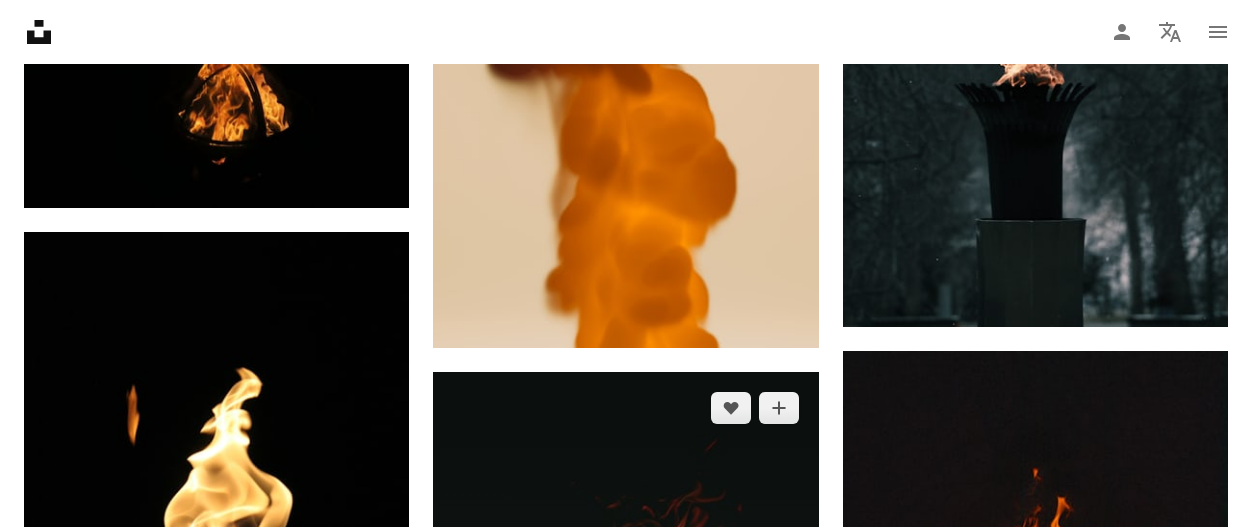 scroll, scrollTop: 15072, scrollLeft: 0, axis: vertical 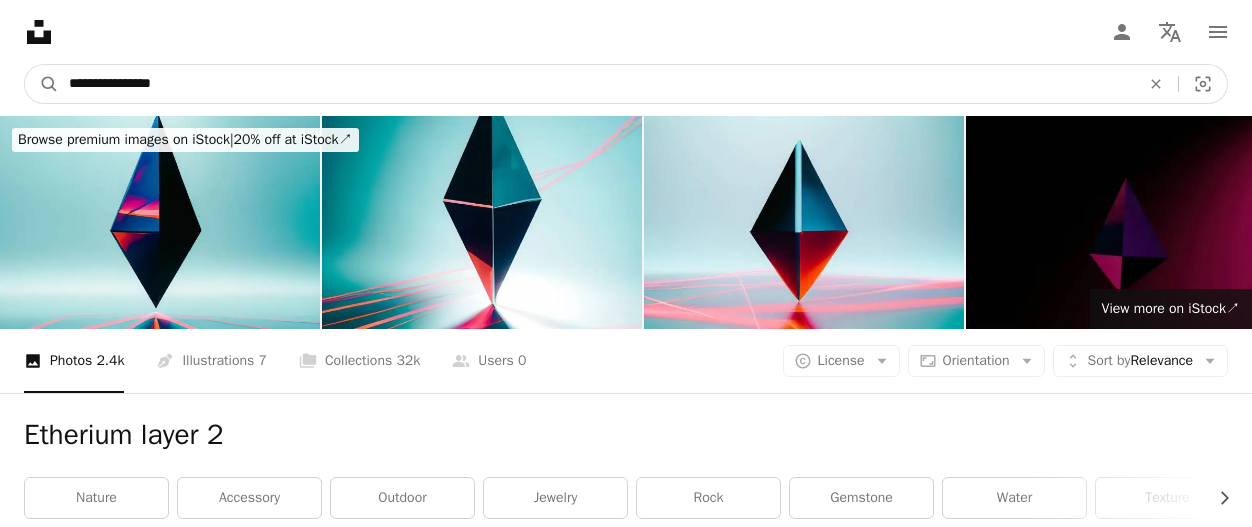 click on "**********" at bounding box center [596, 84] 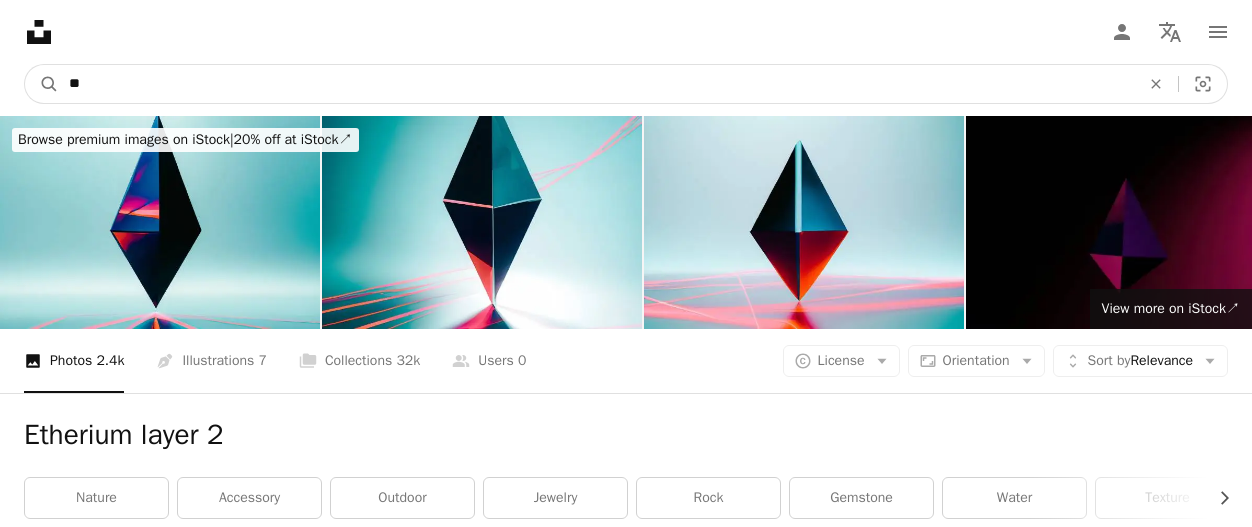type on "*" 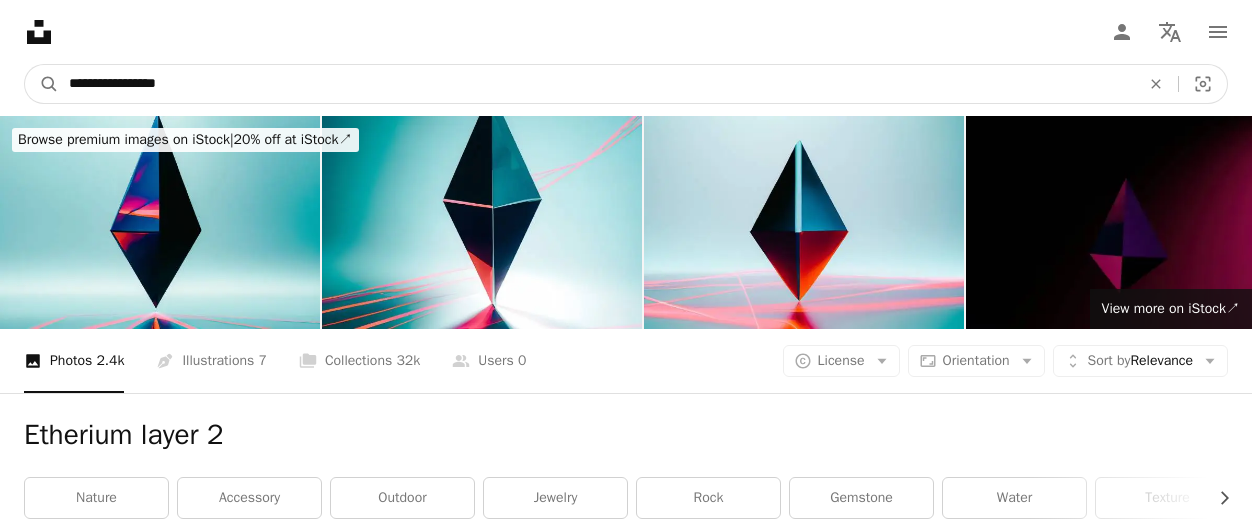 type on "**********" 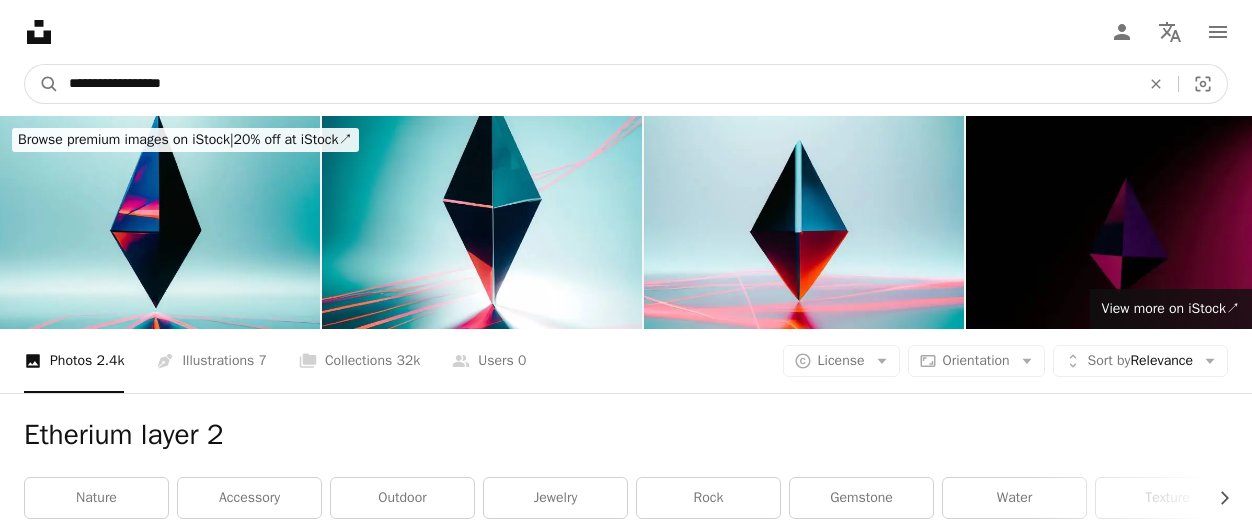click on "A magnifying glass" at bounding box center [42, 84] 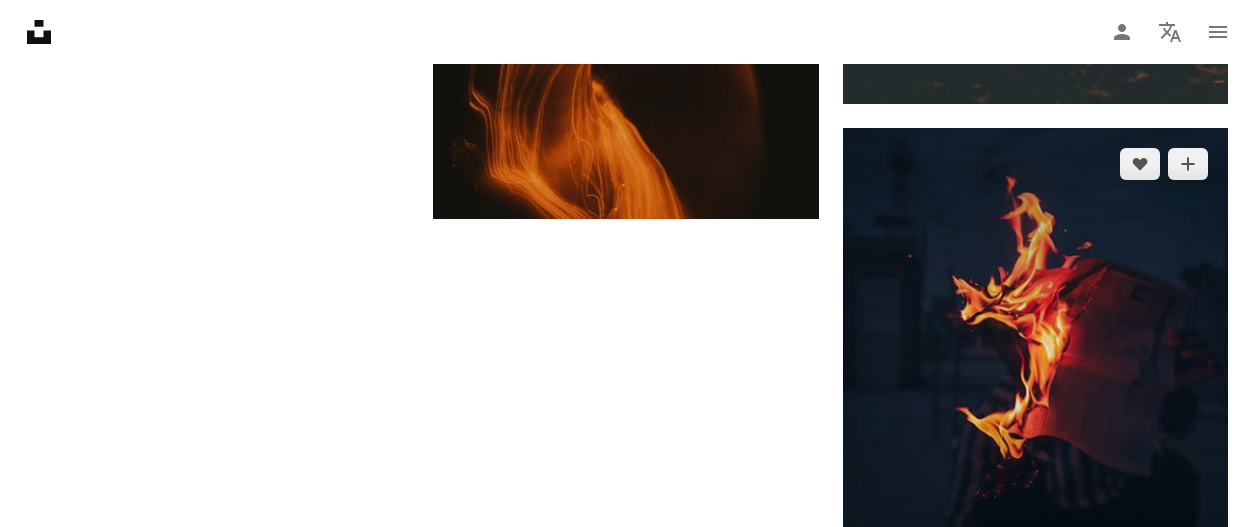 scroll, scrollTop: 3758, scrollLeft: 0, axis: vertical 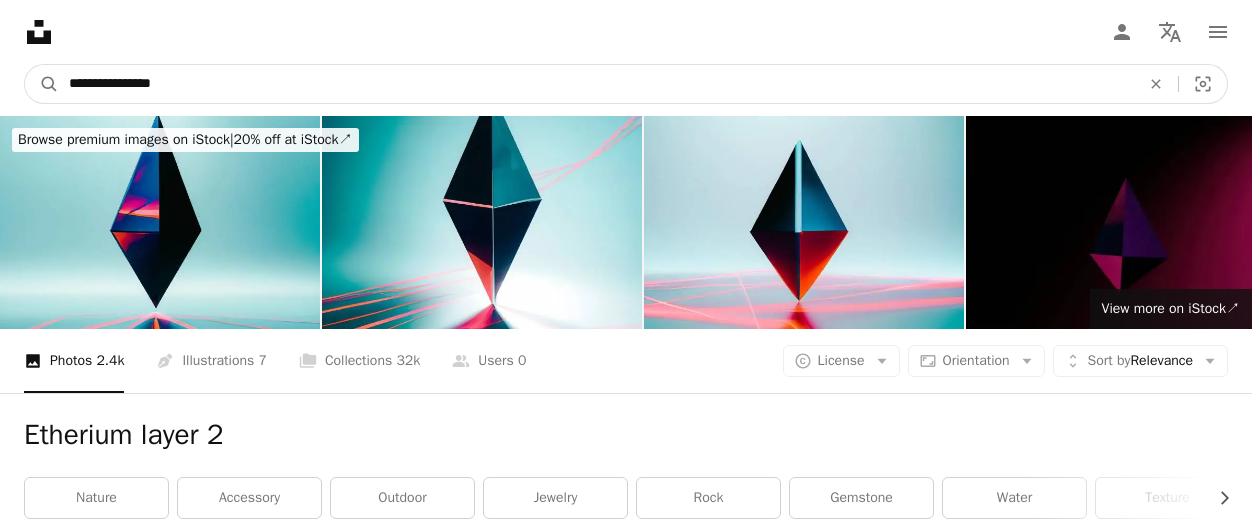 click on "**********" at bounding box center (596, 84) 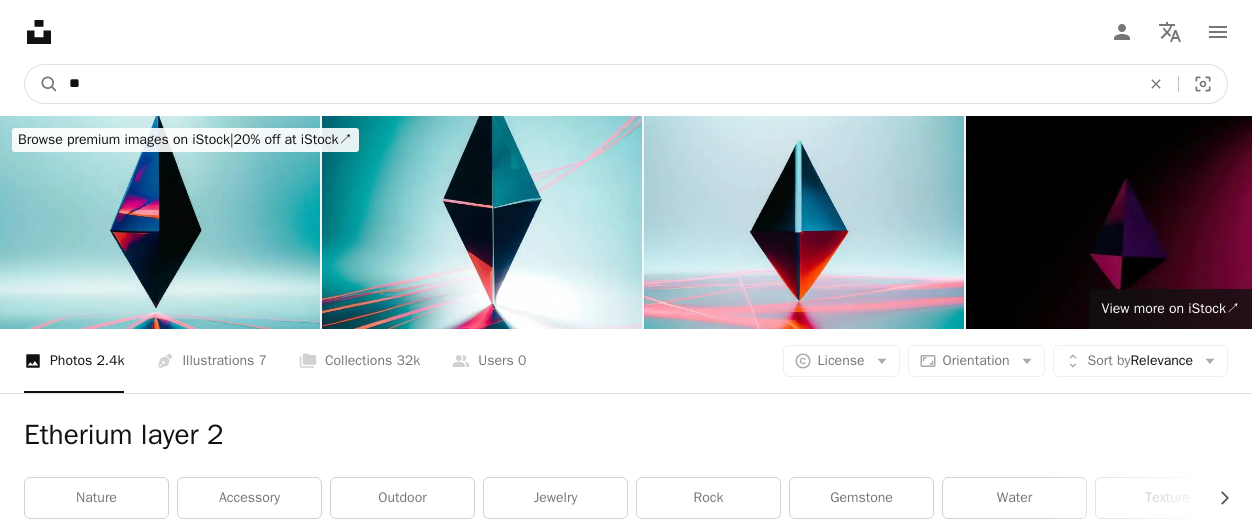 type on "*" 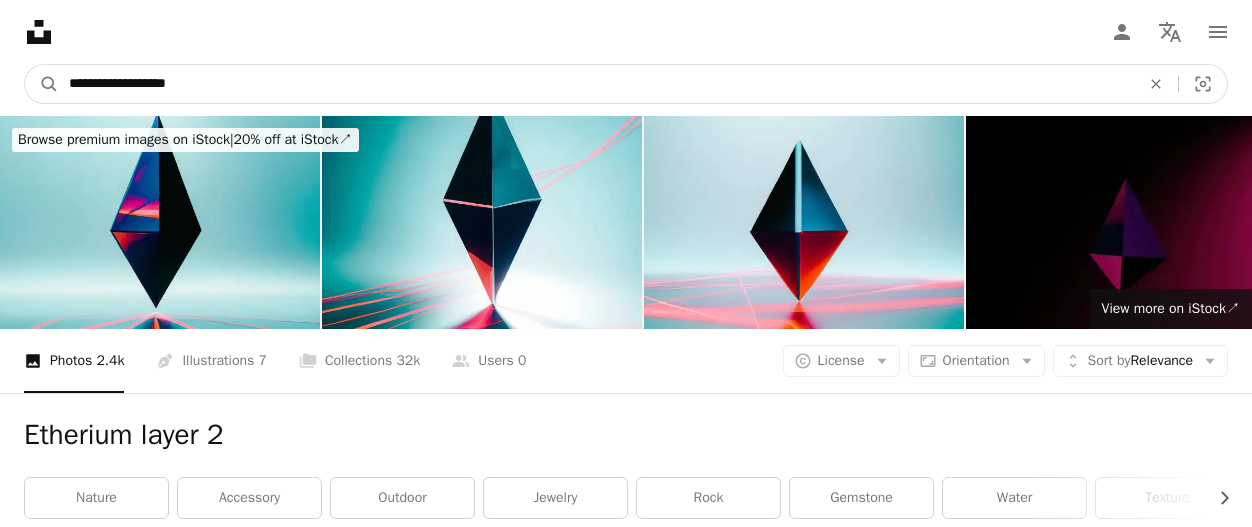 type on "**********" 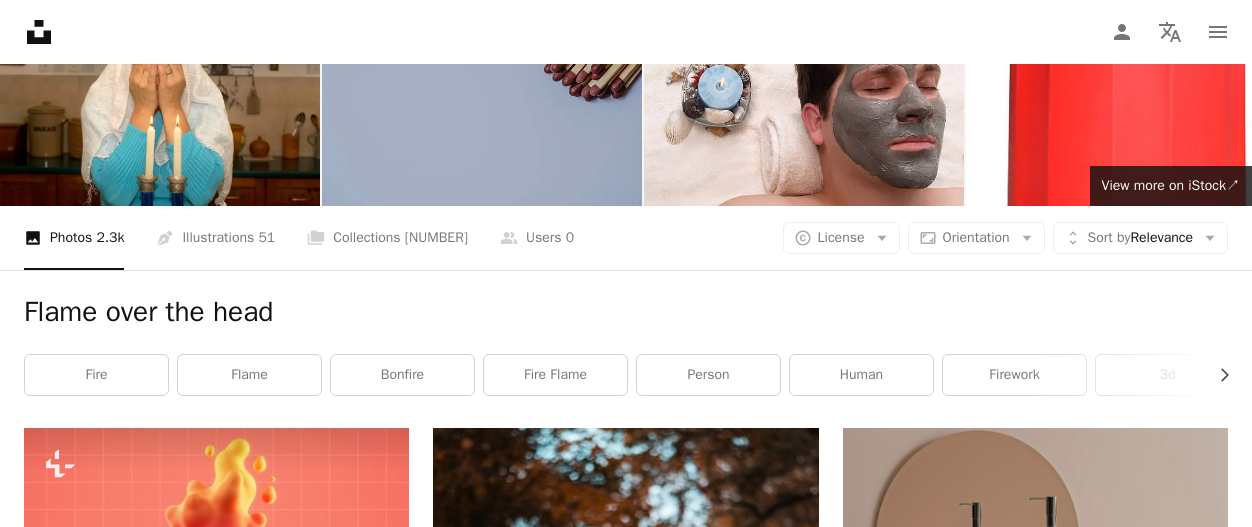 scroll, scrollTop: 0, scrollLeft: 0, axis: both 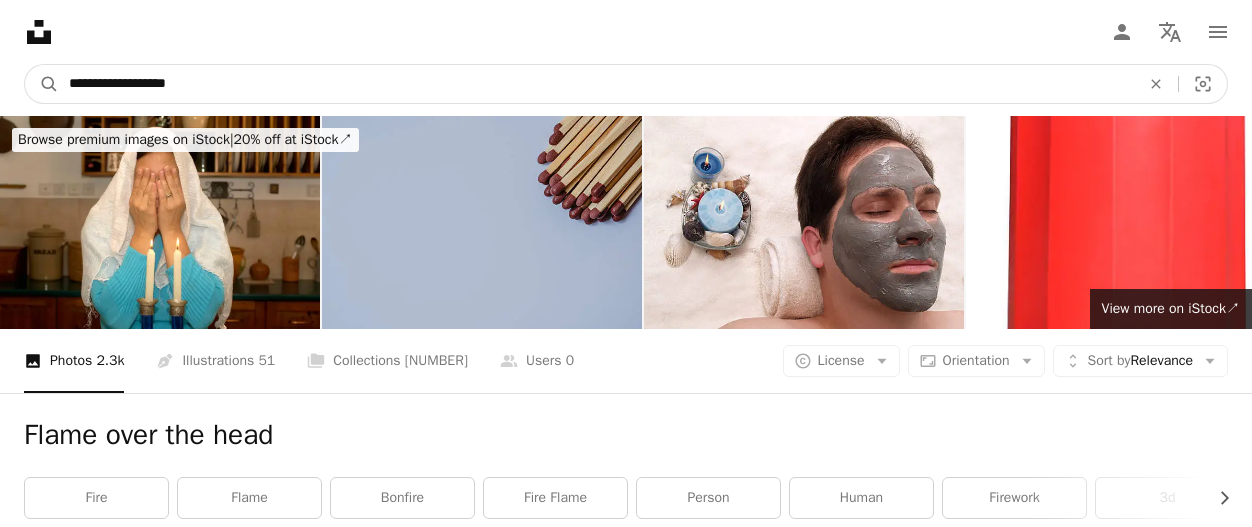 click on "**********" at bounding box center (596, 84) 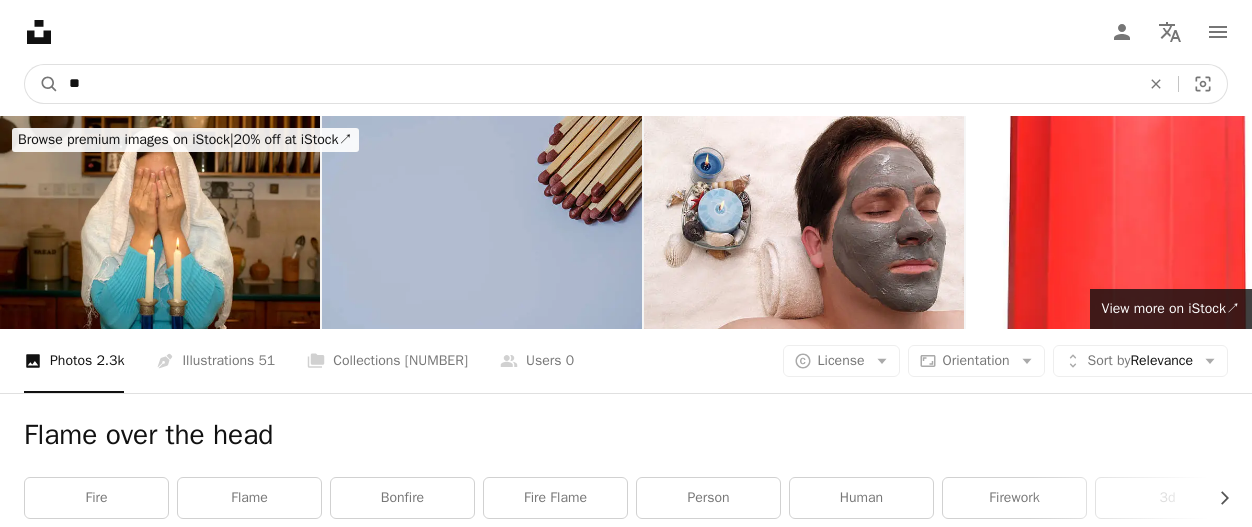 type on "*" 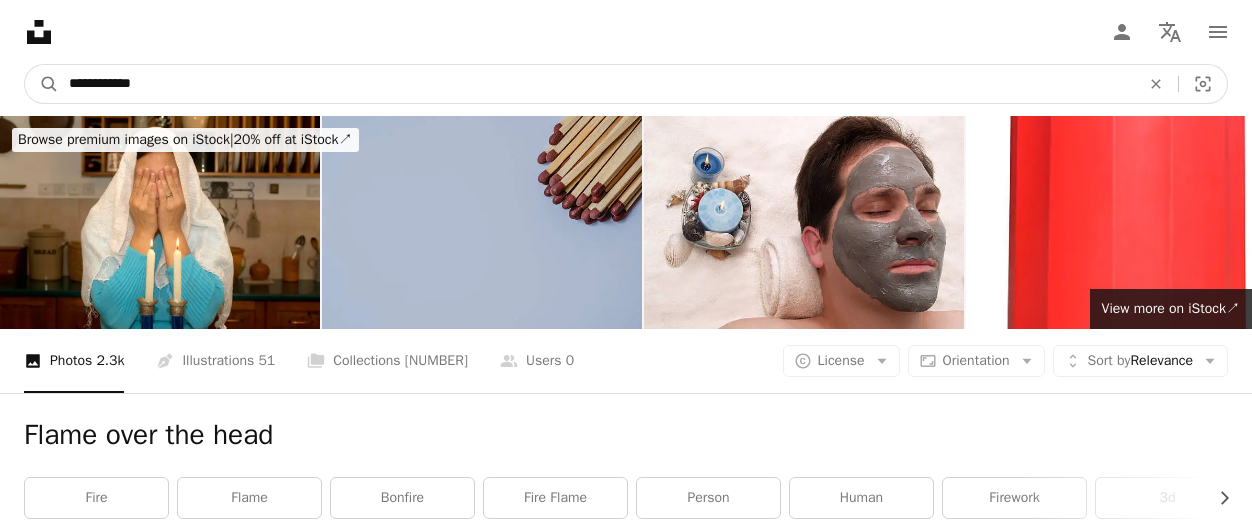 type on "**********" 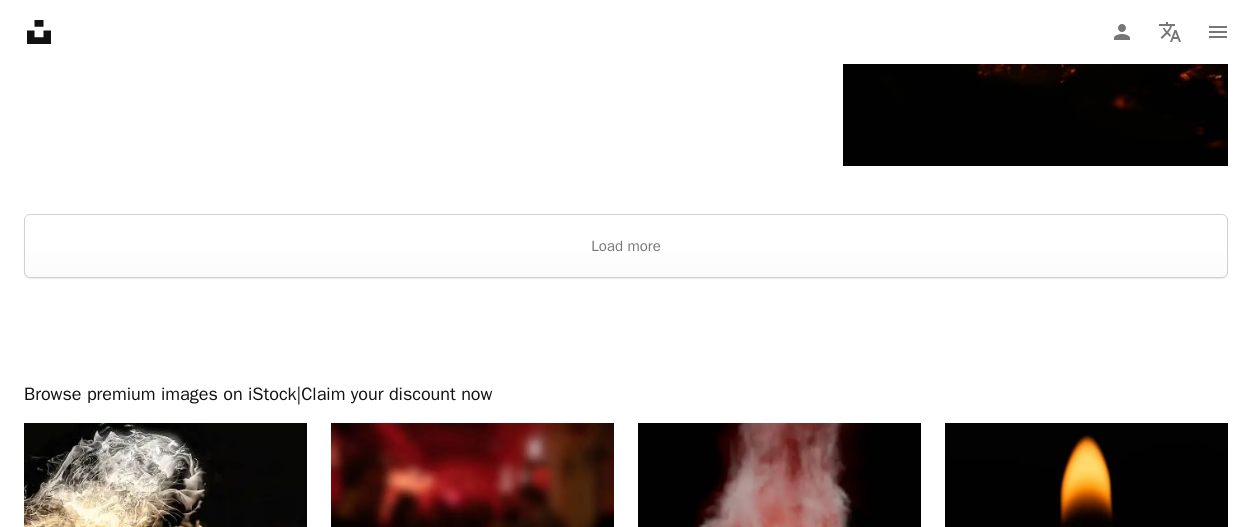 scroll, scrollTop: 4202, scrollLeft: 0, axis: vertical 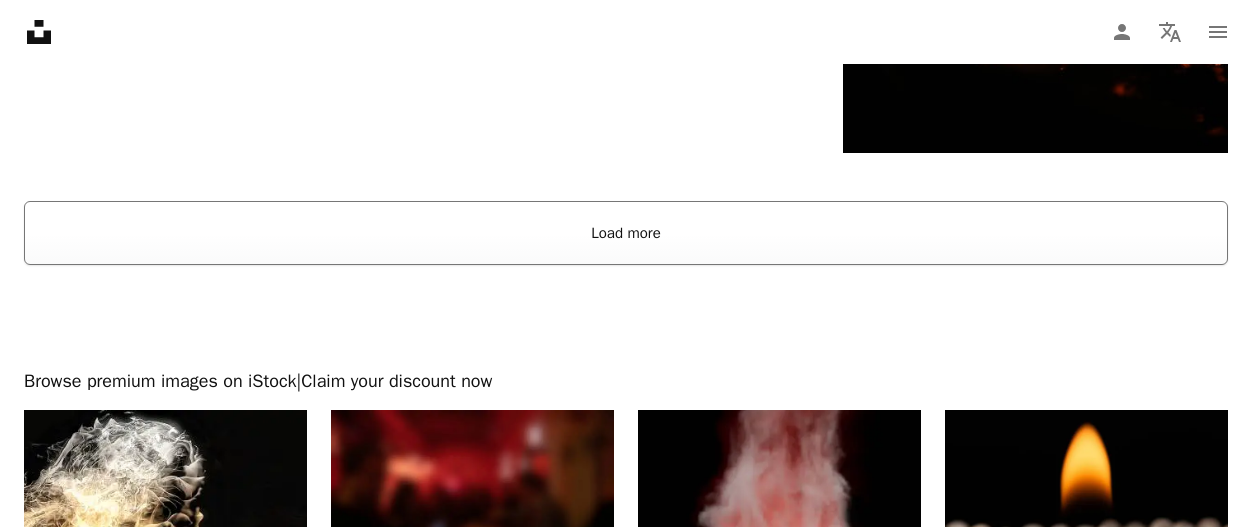 click on "Load more" at bounding box center (626, 233) 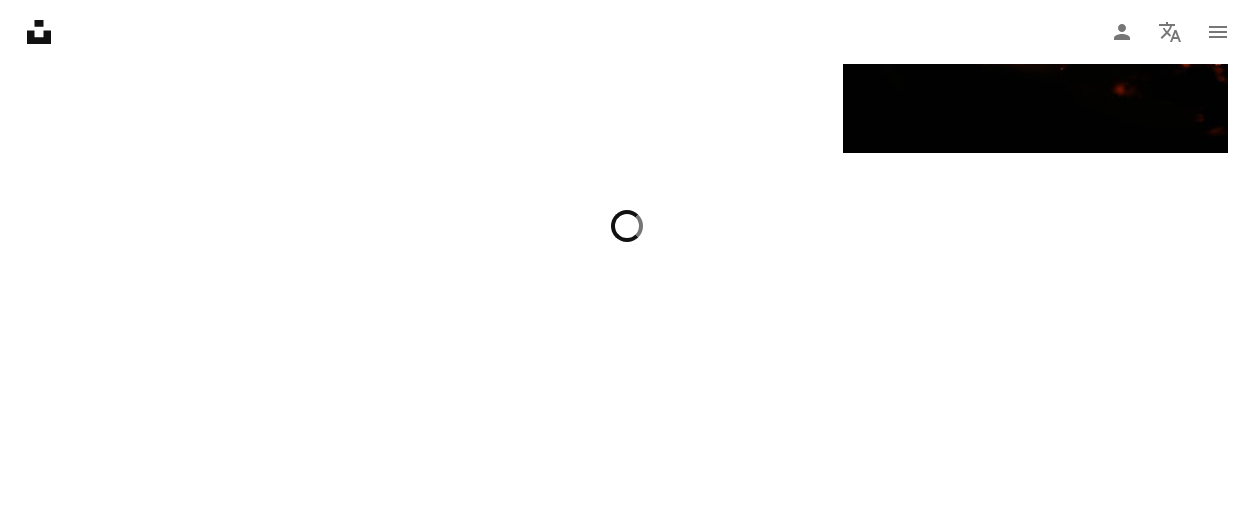 click at bounding box center [626, 225] 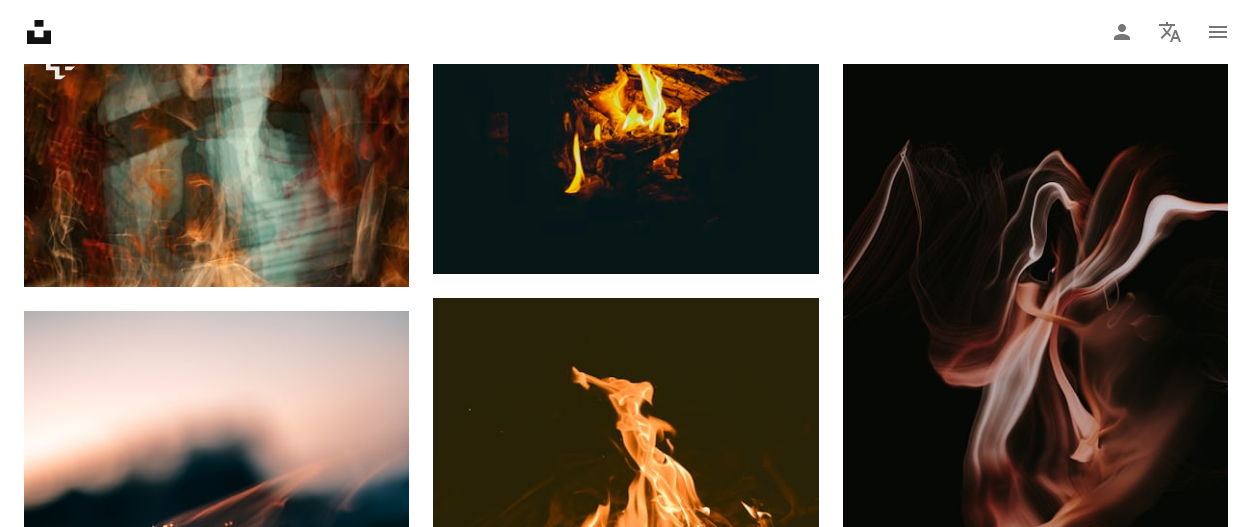 scroll, scrollTop: 8874, scrollLeft: 0, axis: vertical 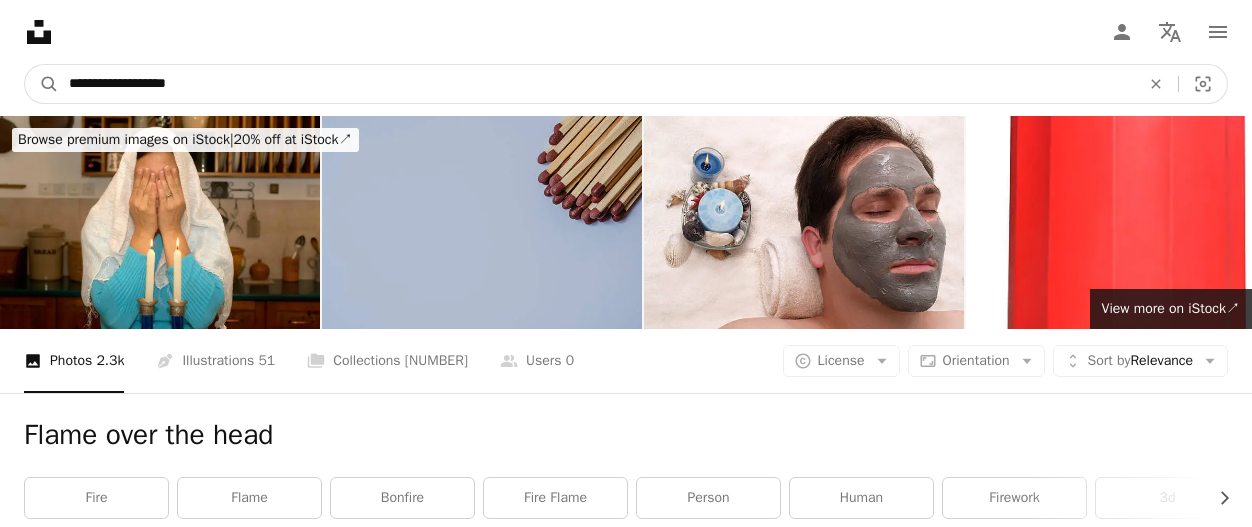 click on "**********" at bounding box center [596, 84] 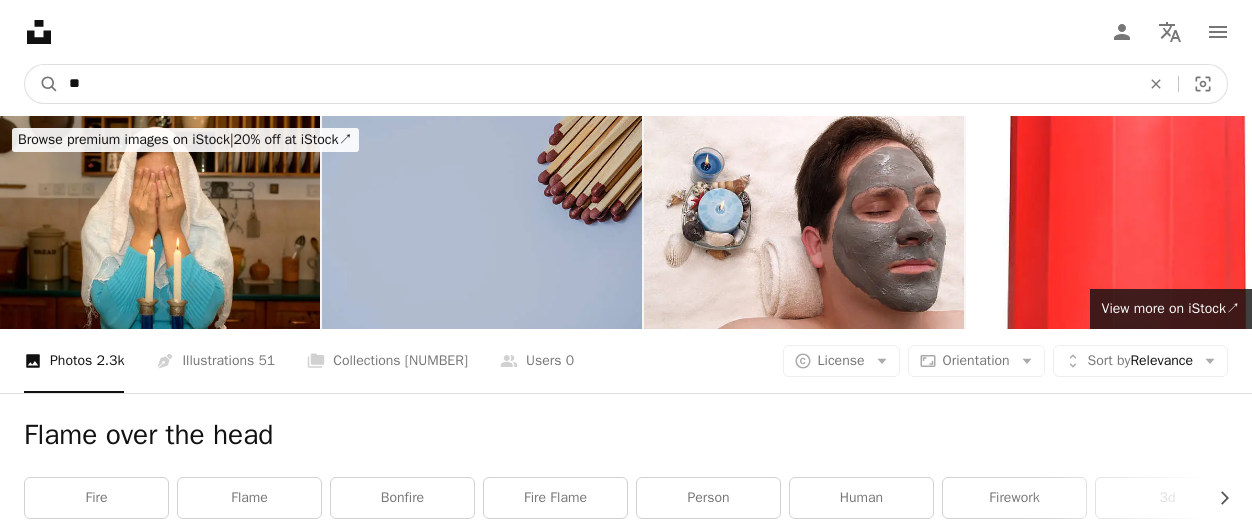type on "*" 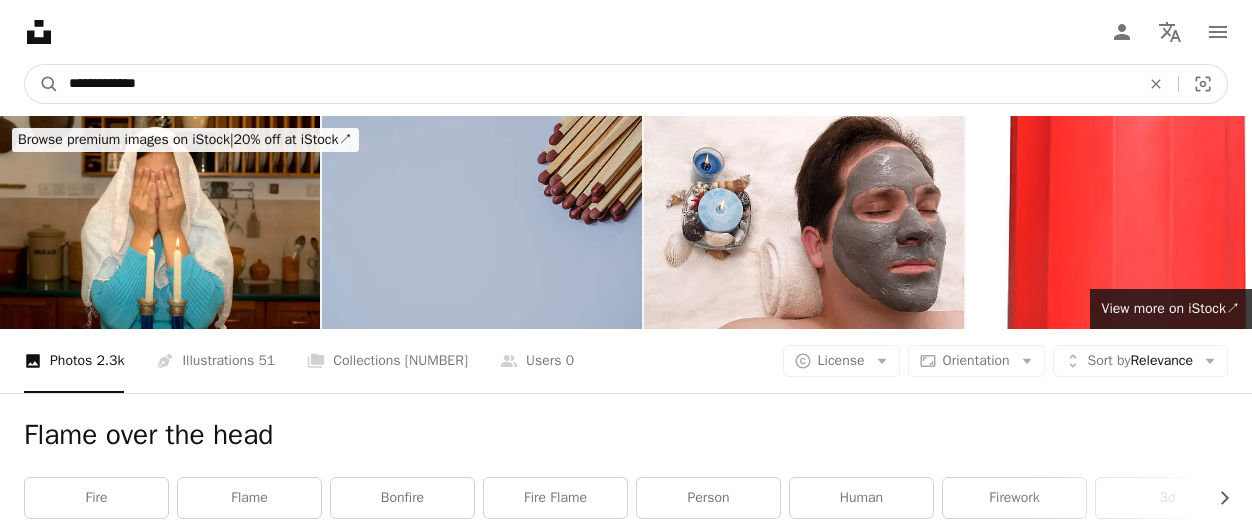 type on "**********" 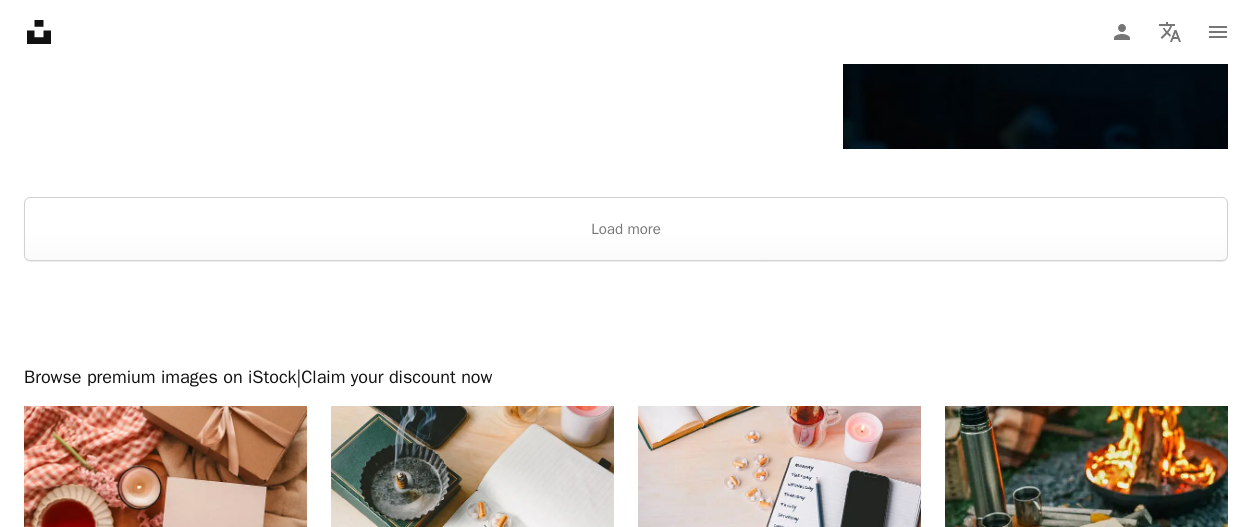 scroll, scrollTop: 3983, scrollLeft: 0, axis: vertical 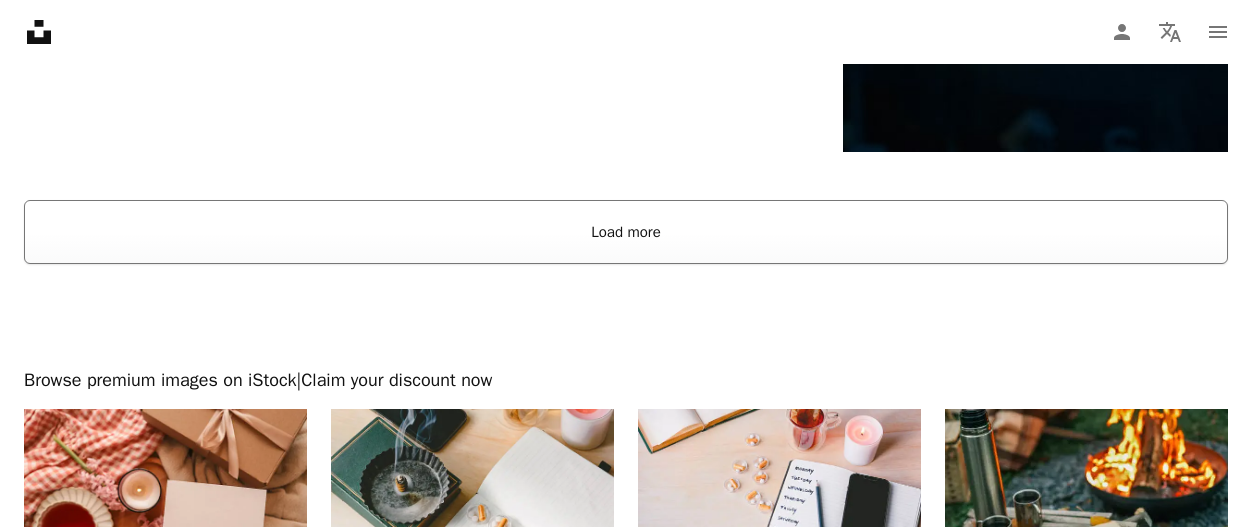click on "Load more" at bounding box center [626, 232] 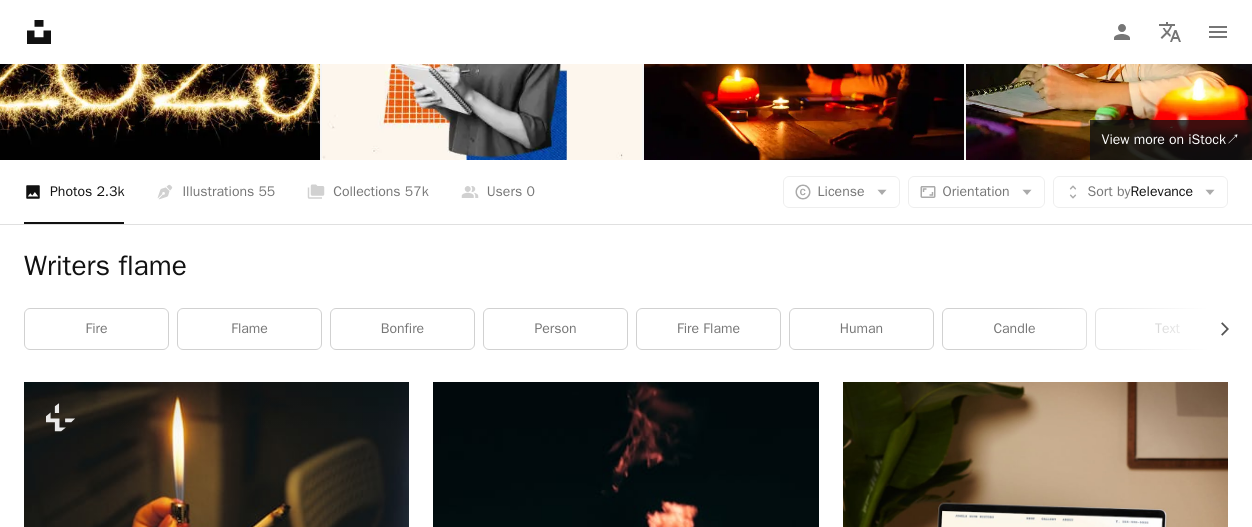scroll, scrollTop: 0, scrollLeft: 0, axis: both 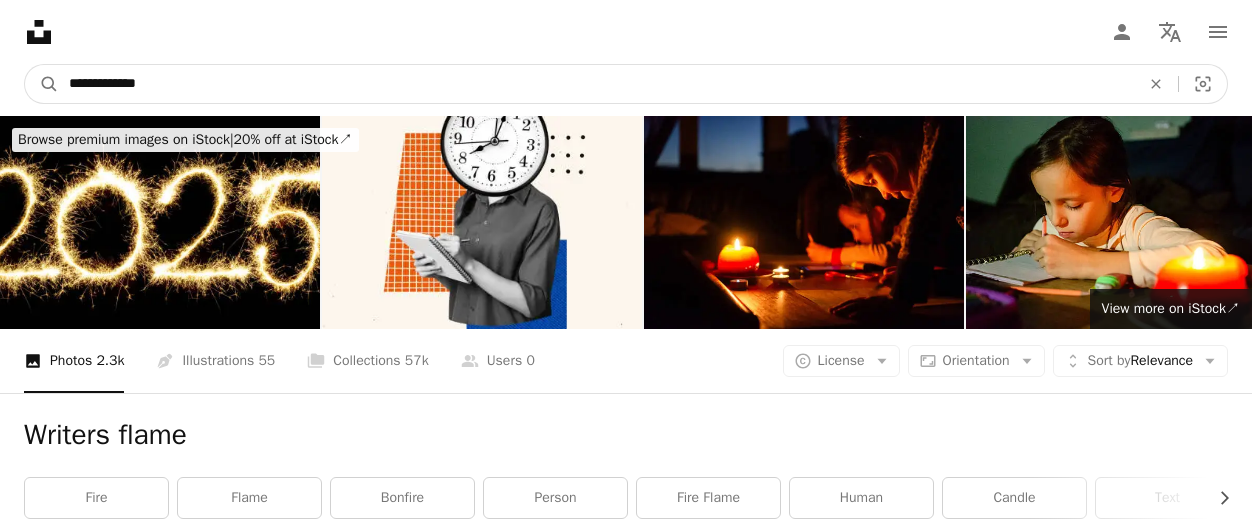 click on "**********" at bounding box center (596, 84) 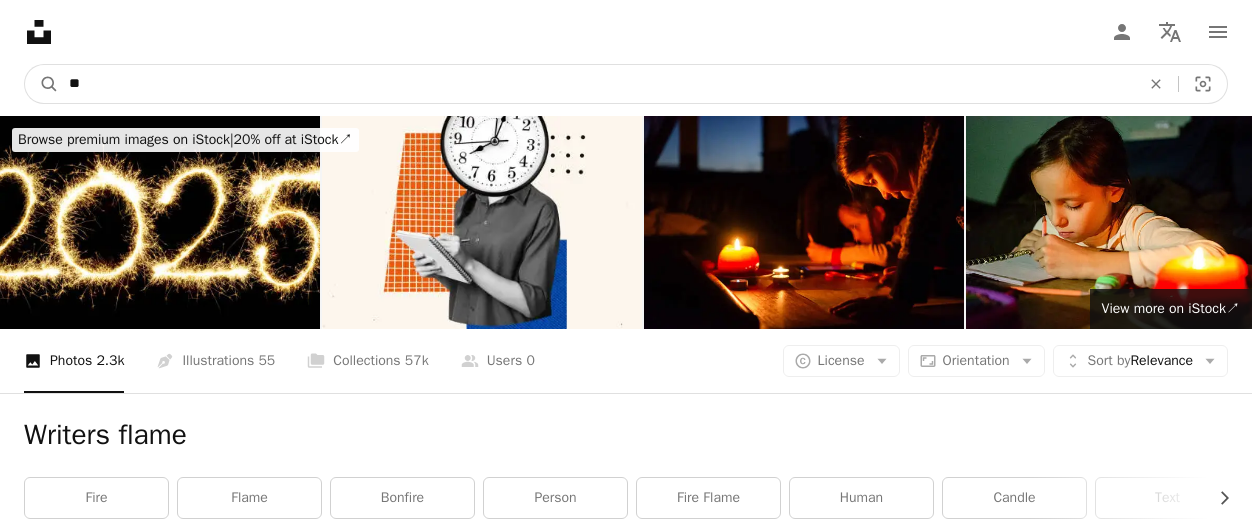 type on "*" 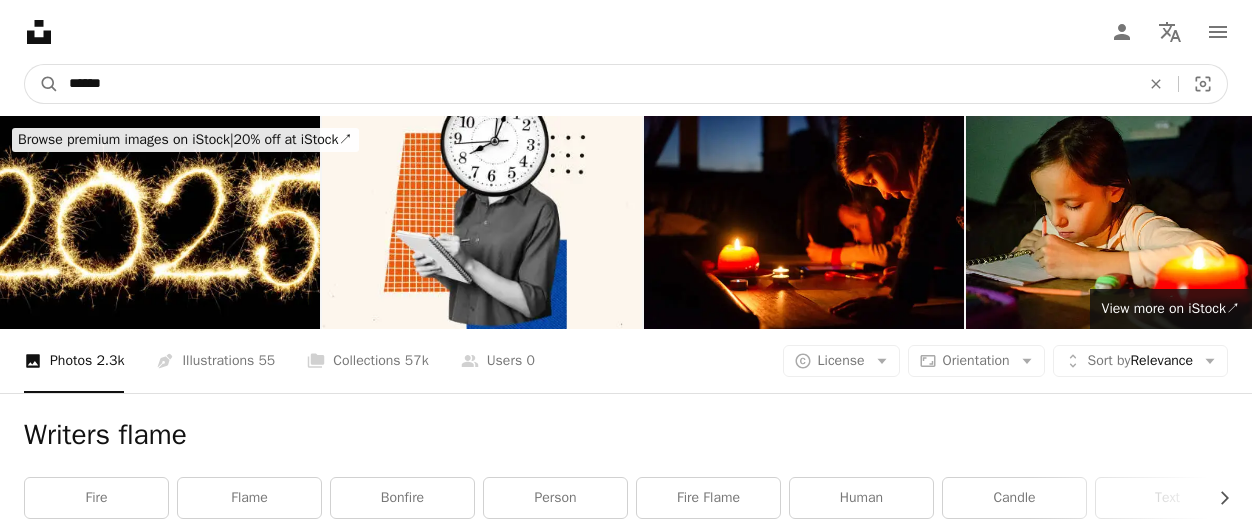 type on "*******" 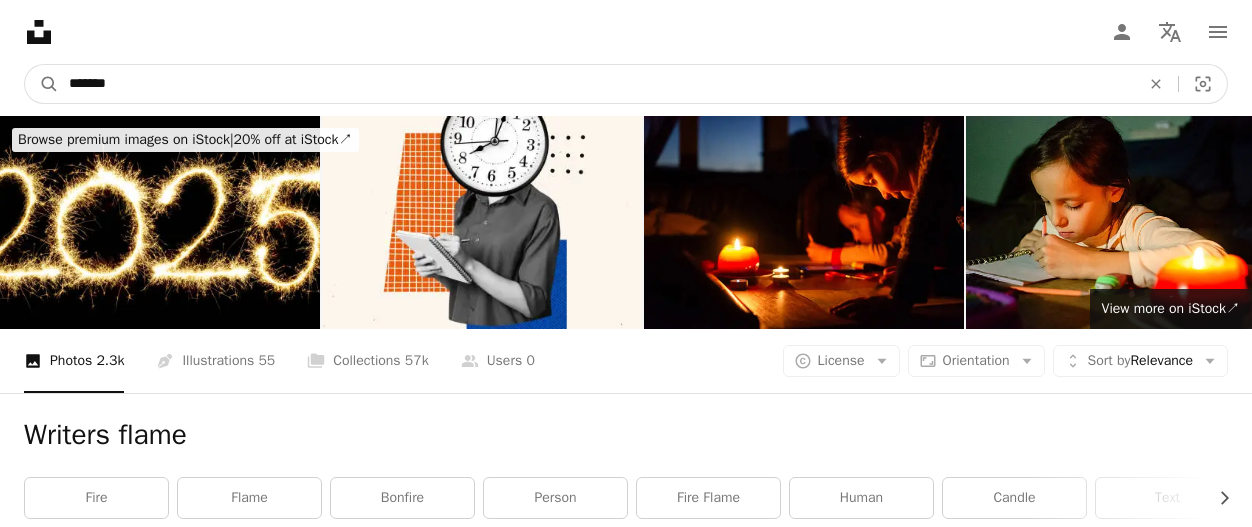 click on "A magnifying glass" at bounding box center (42, 84) 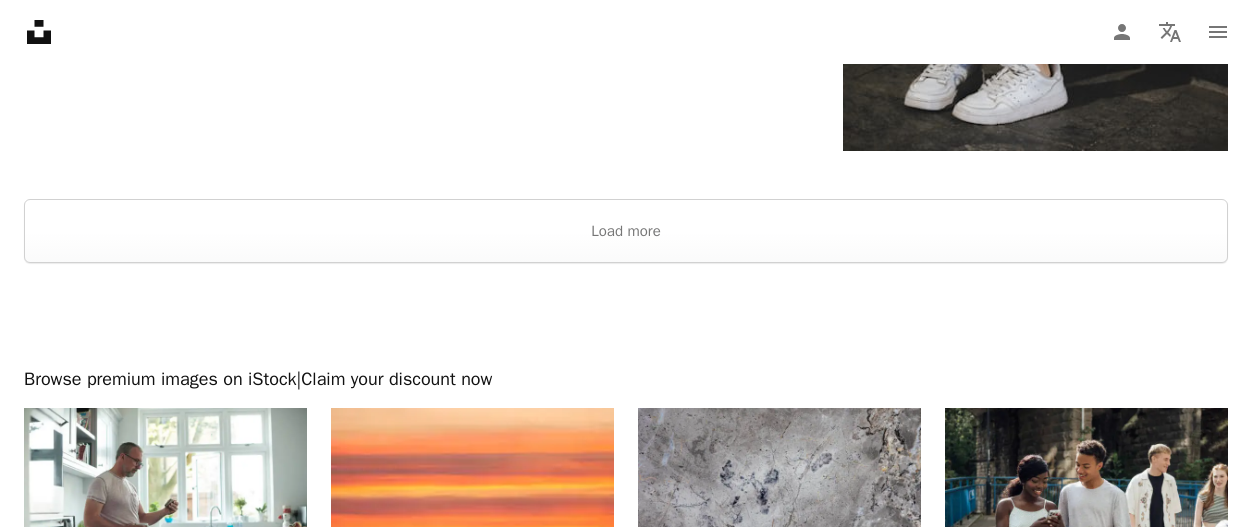 scroll, scrollTop: 4136, scrollLeft: 0, axis: vertical 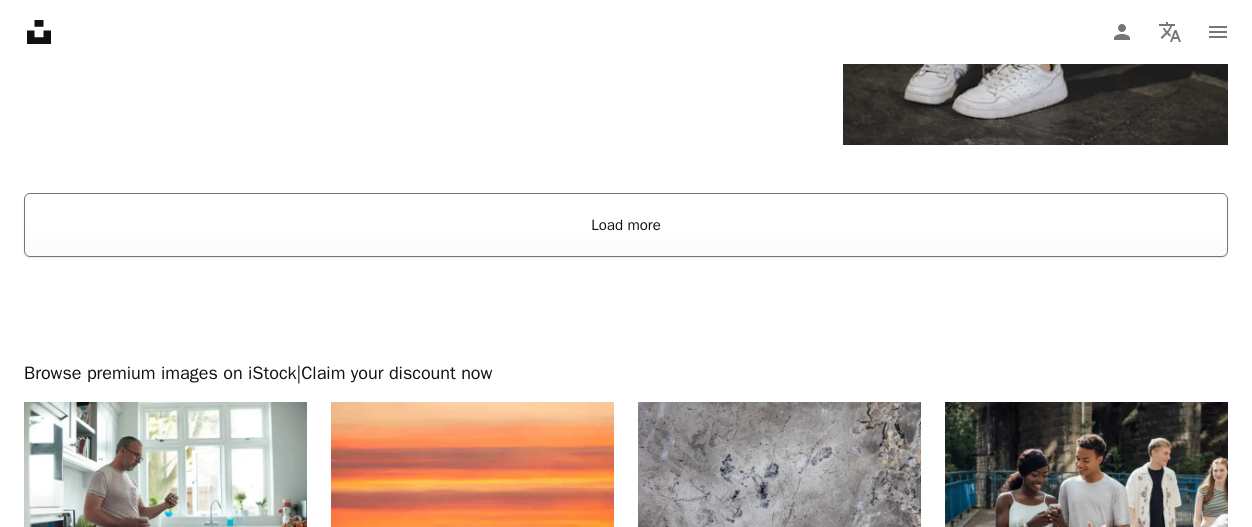 click on "Load more" at bounding box center (626, 225) 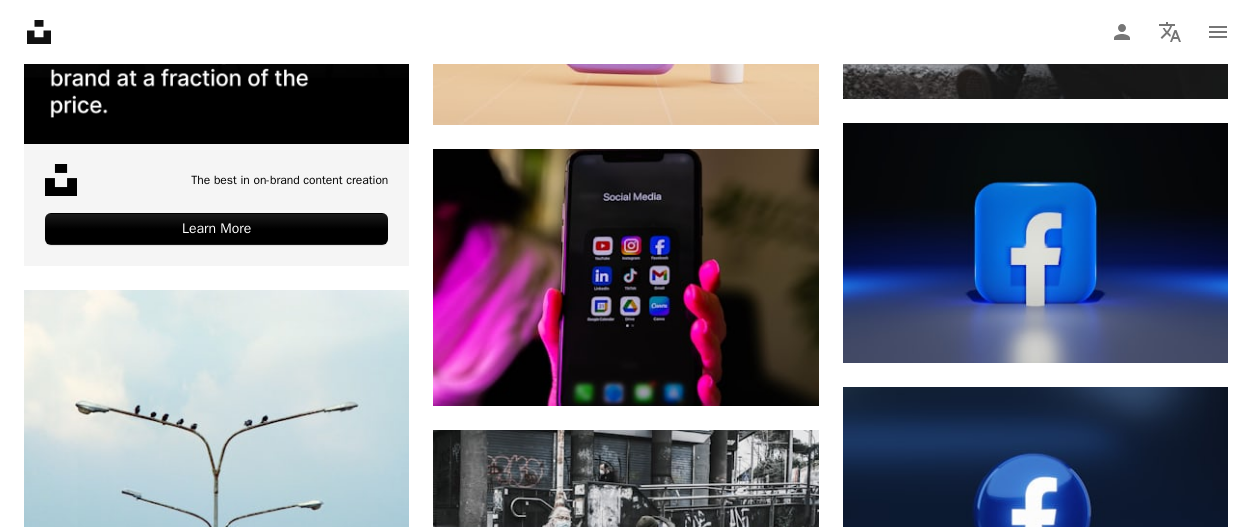 scroll, scrollTop: 5064, scrollLeft: 0, axis: vertical 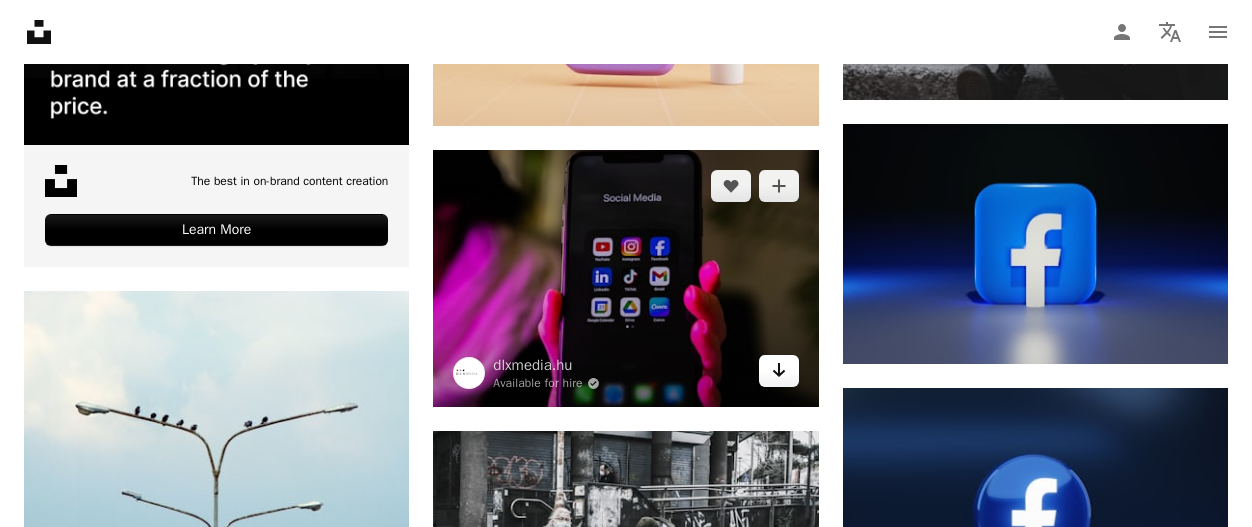 click on "Arrow pointing down" 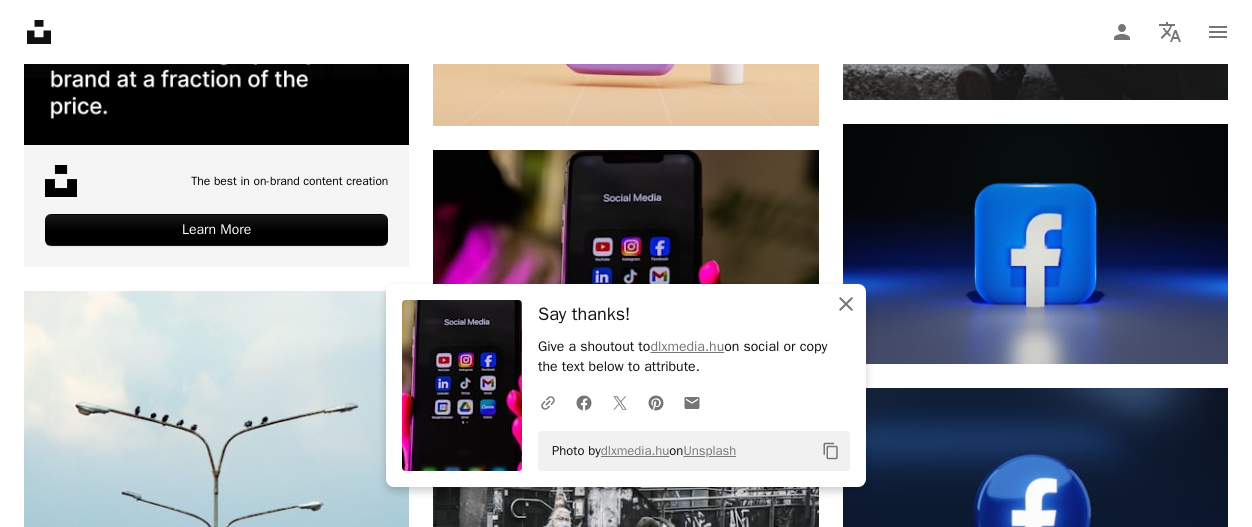 click on "An X shape" 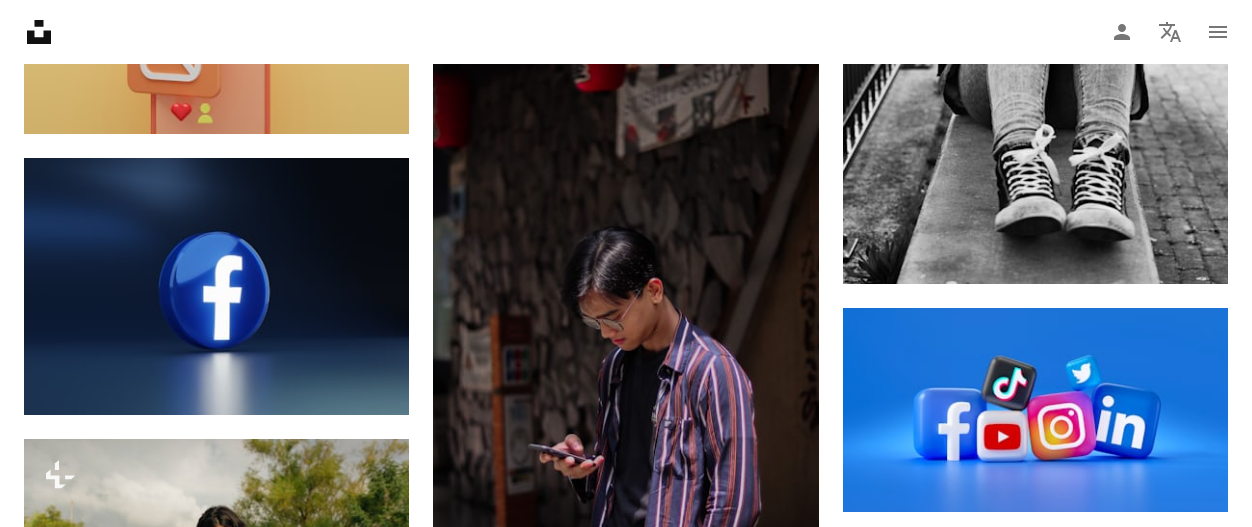 scroll, scrollTop: 9834, scrollLeft: 0, axis: vertical 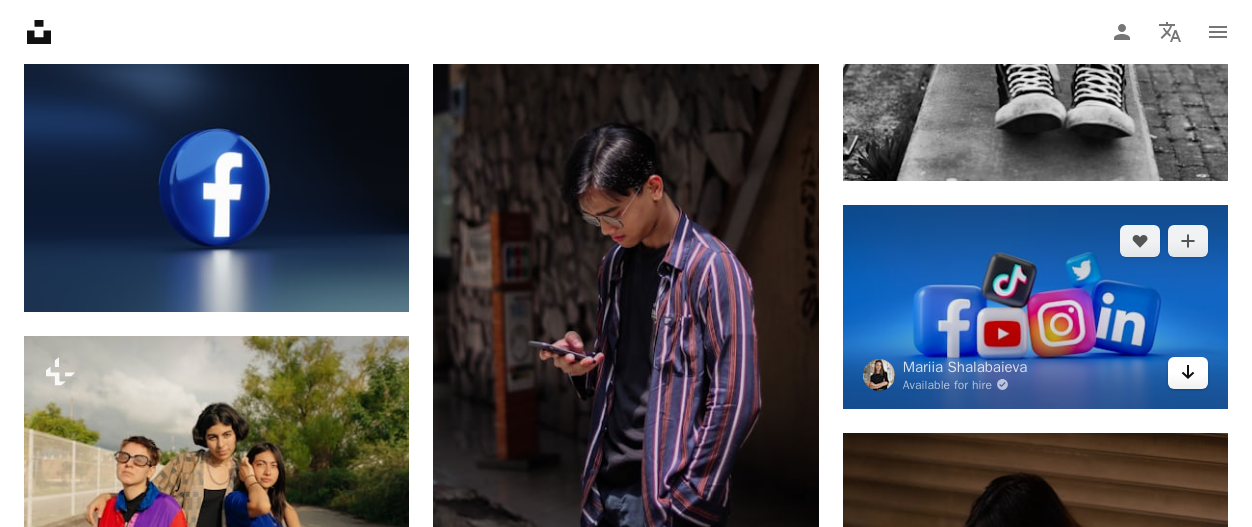 click on "Arrow pointing down" 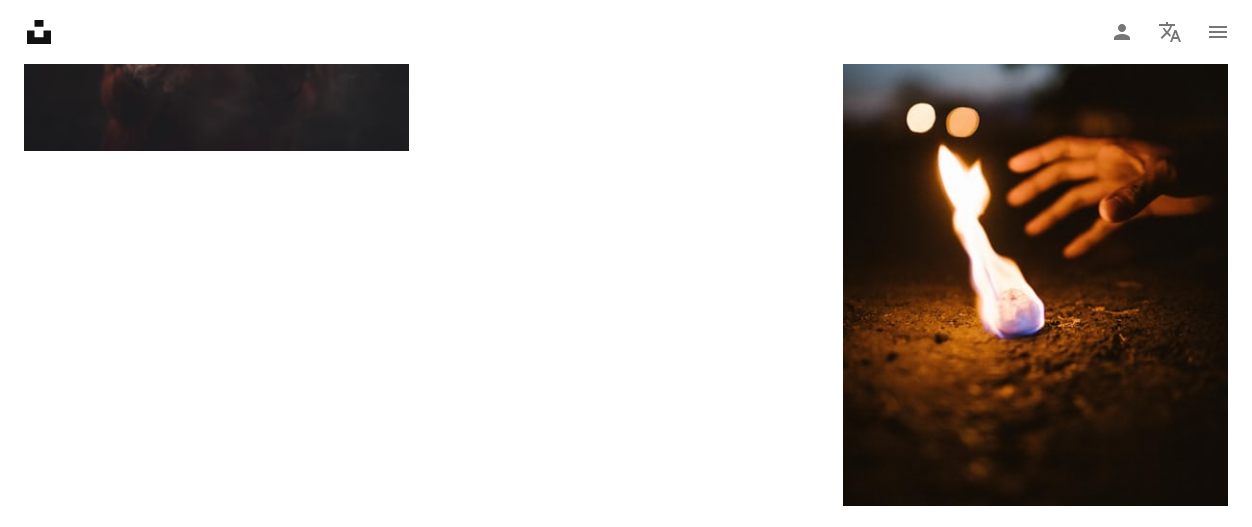 scroll, scrollTop: 0, scrollLeft: 0, axis: both 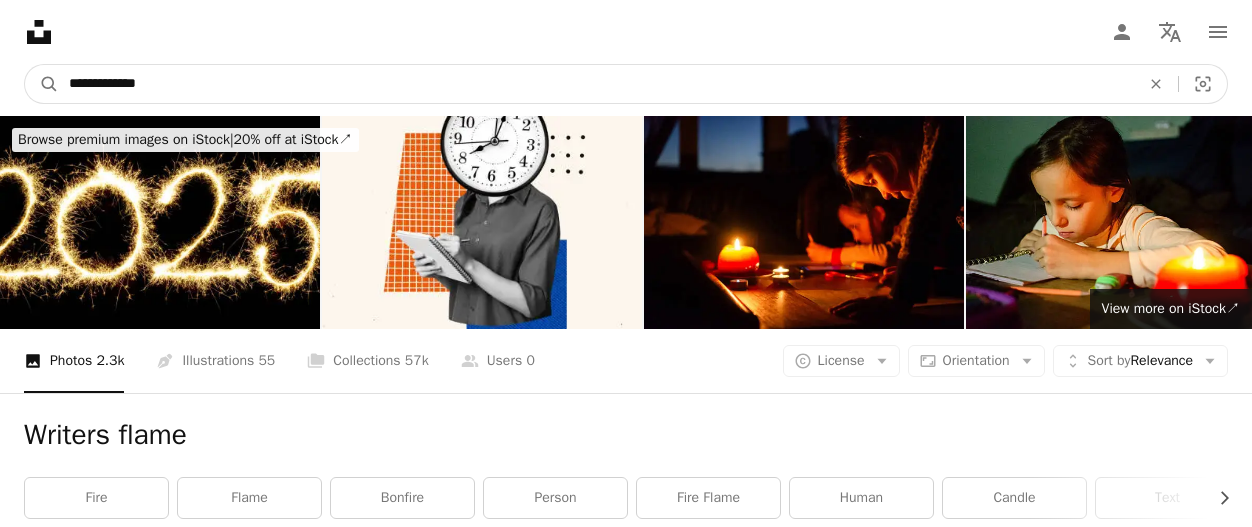 click on "**********" at bounding box center (596, 84) 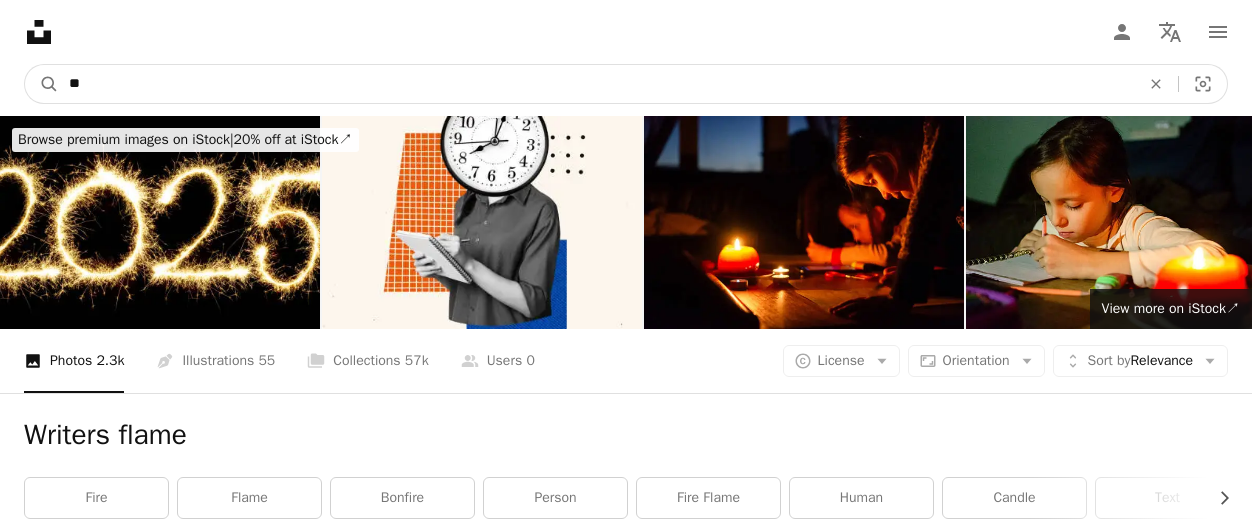 type on "*" 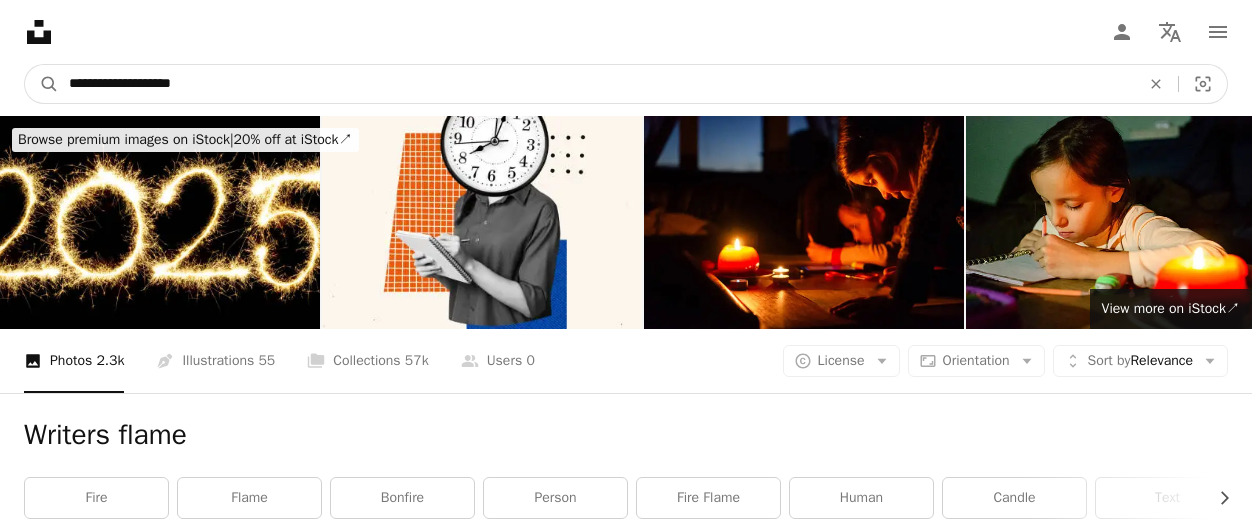 type on "**********" 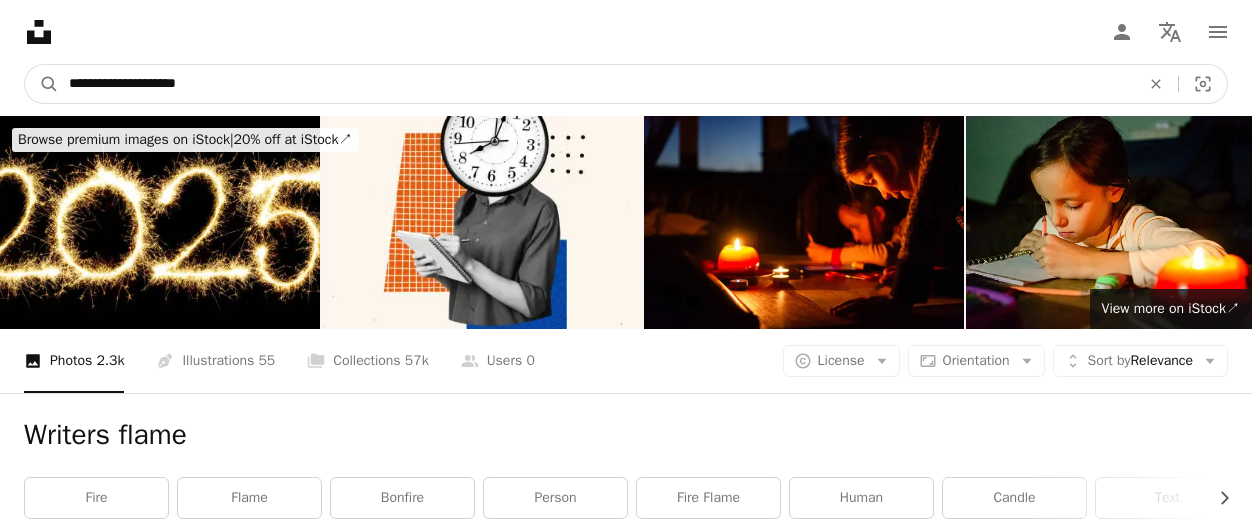click on "A magnifying glass" at bounding box center (42, 84) 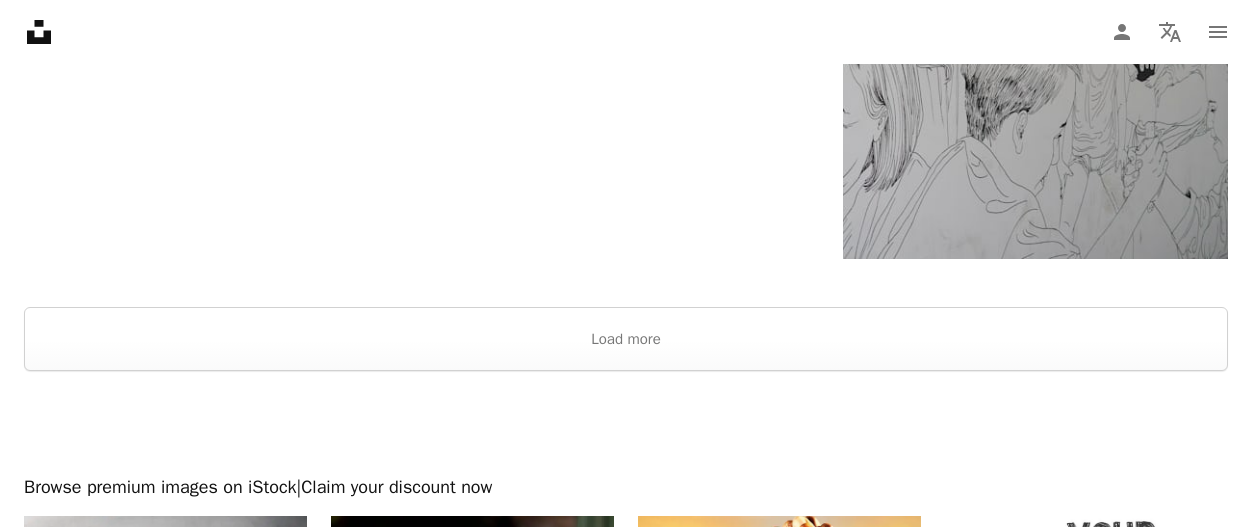 scroll, scrollTop: 3356, scrollLeft: 0, axis: vertical 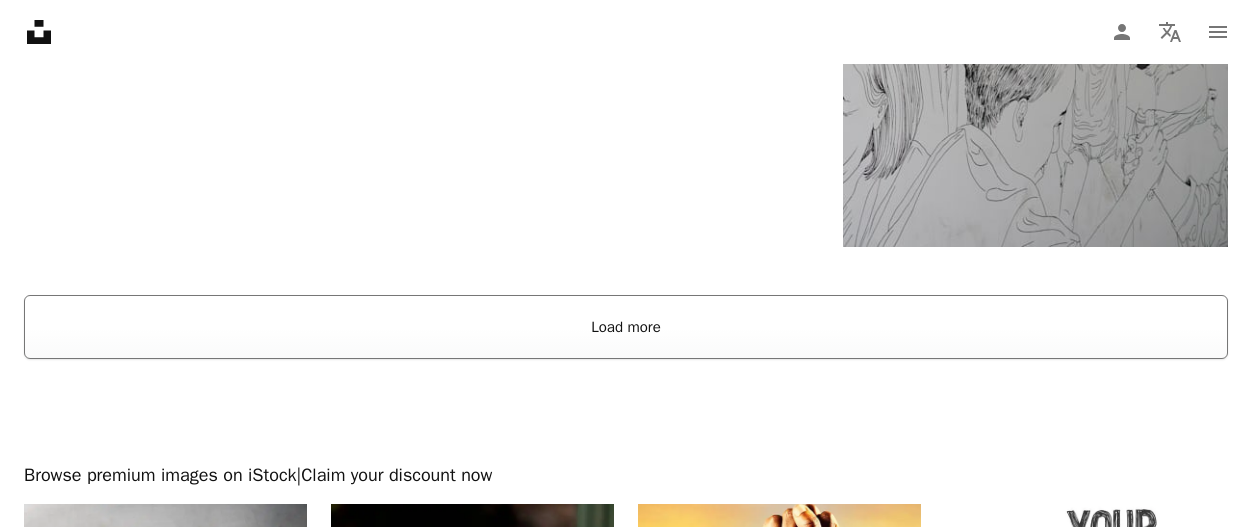 click on "Load more" at bounding box center (626, 327) 